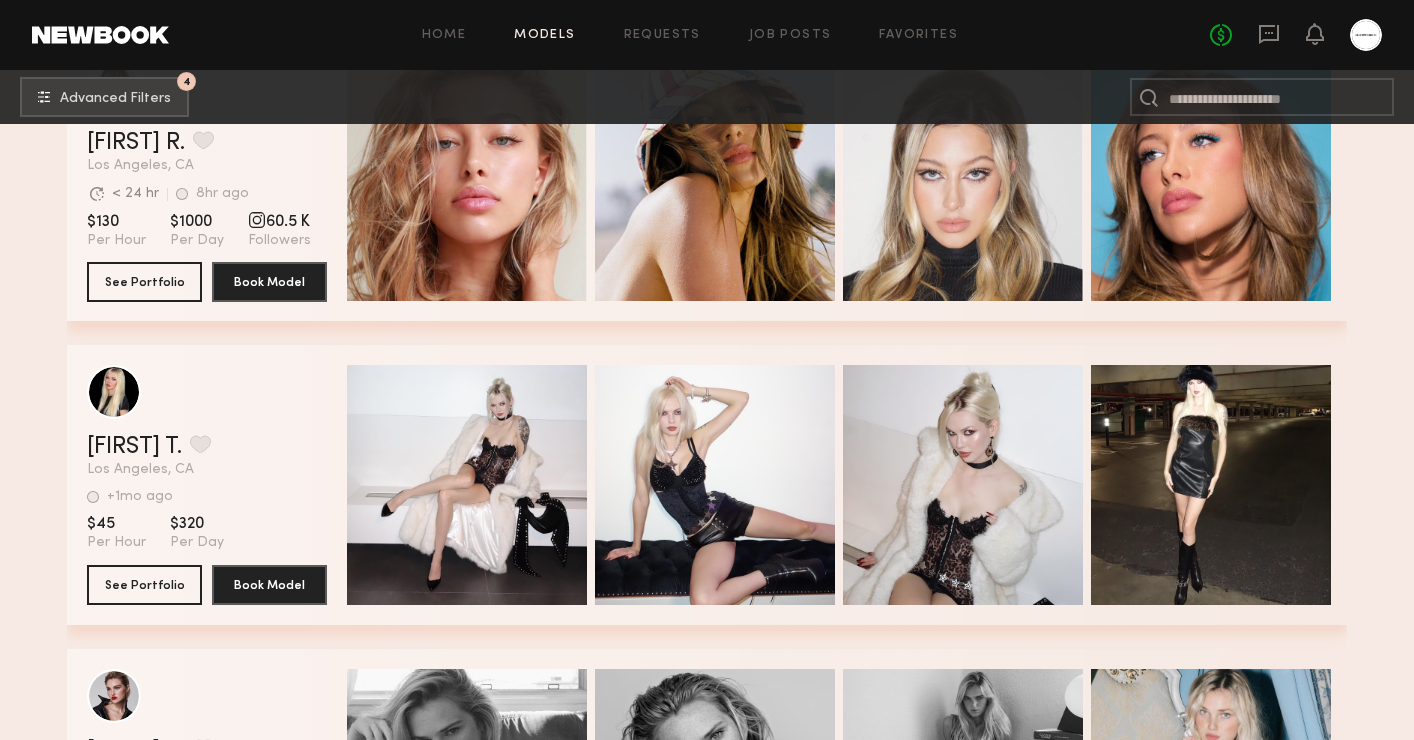 scroll, scrollTop: 24634, scrollLeft: 0, axis: vertical 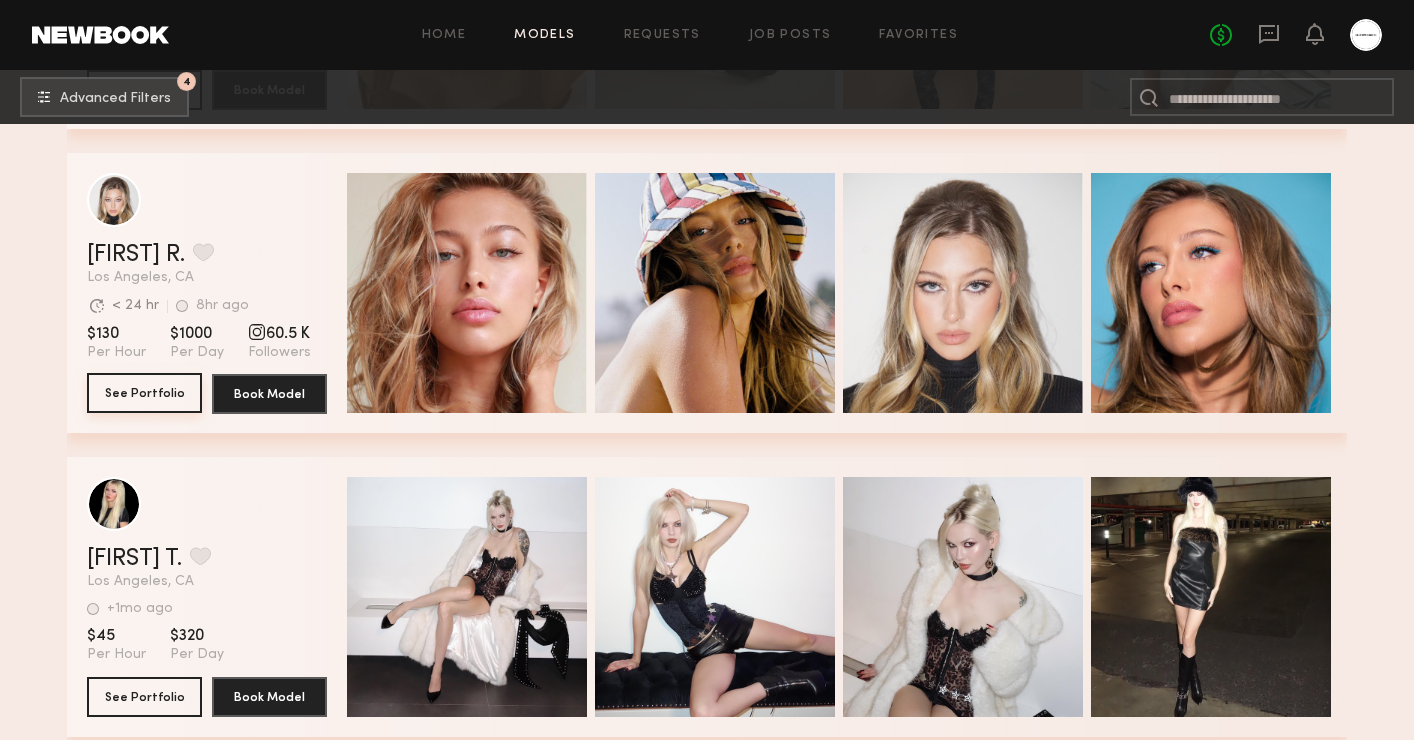 click on "See Portfolio" 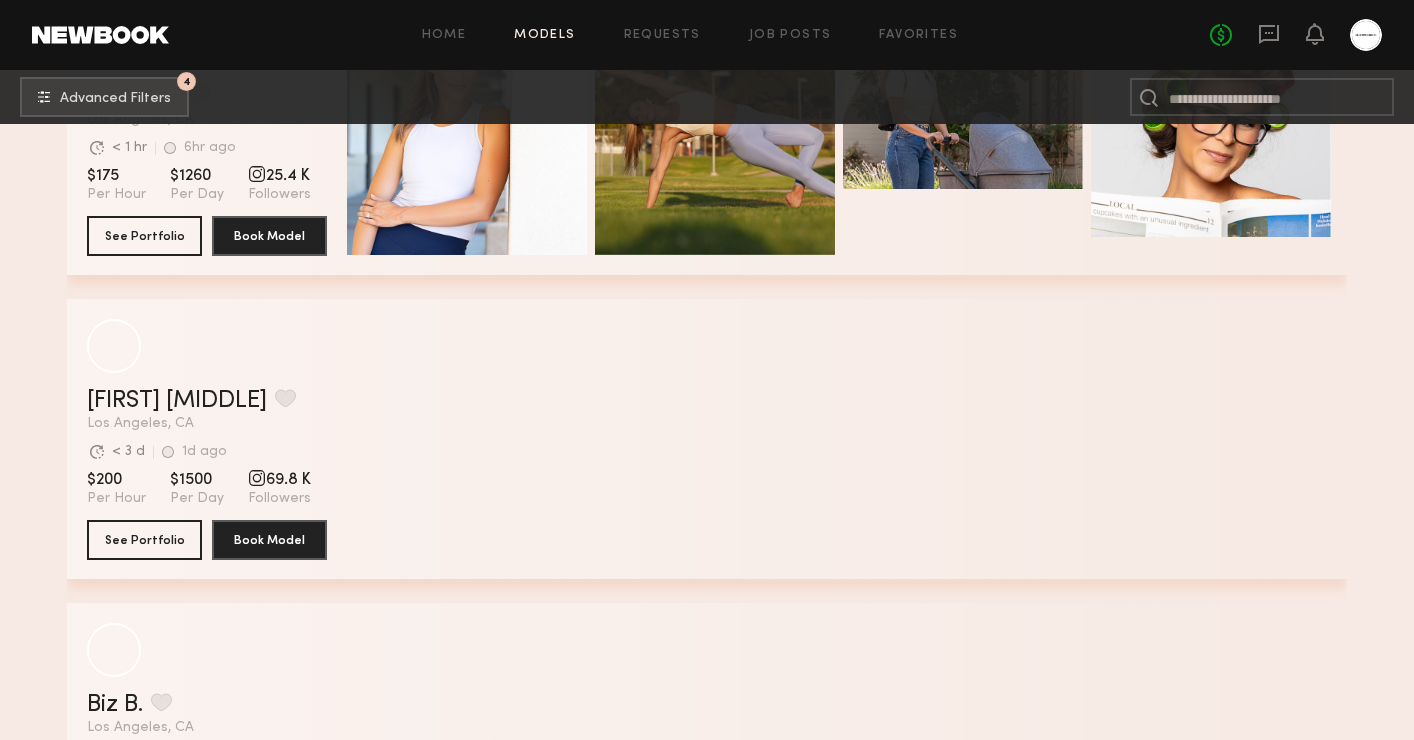 scroll, scrollTop: 32412, scrollLeft: 0, axis: vertical 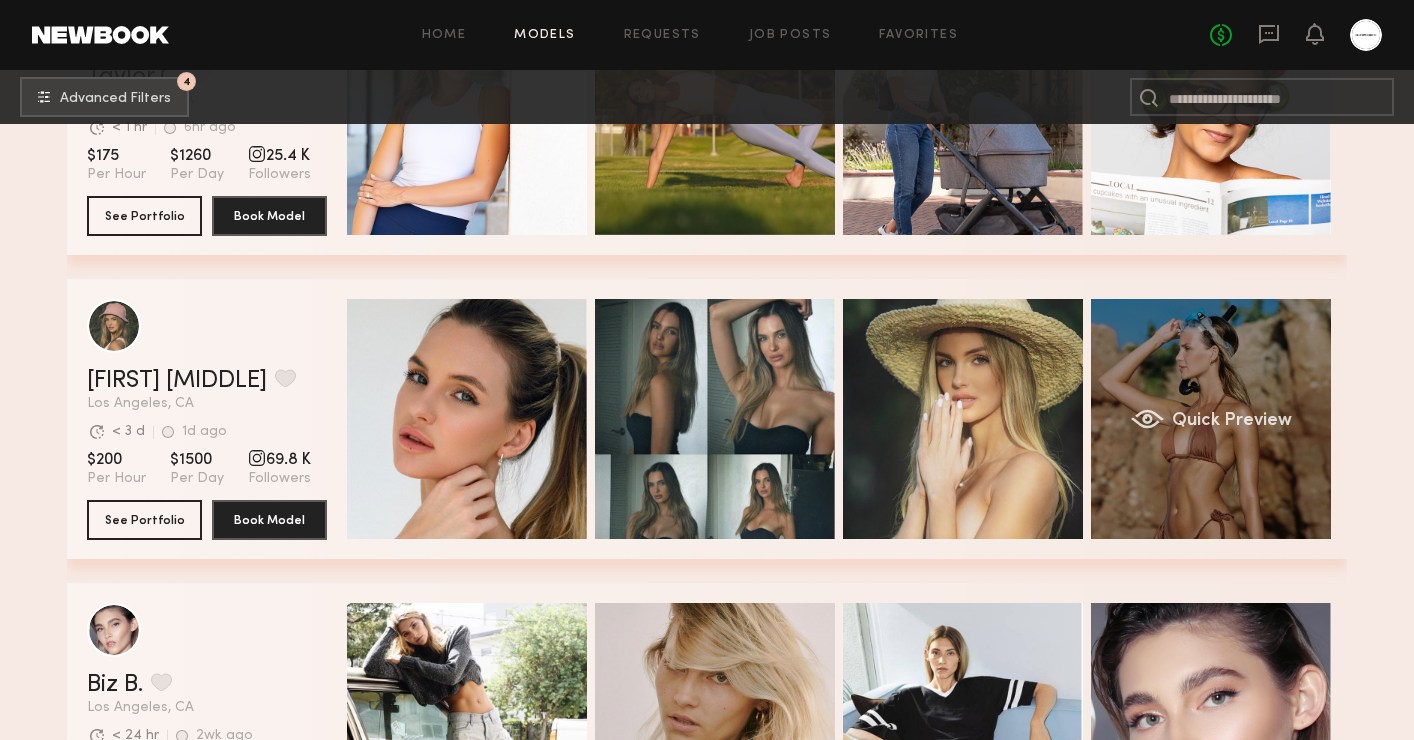 click on "Quick Preview" 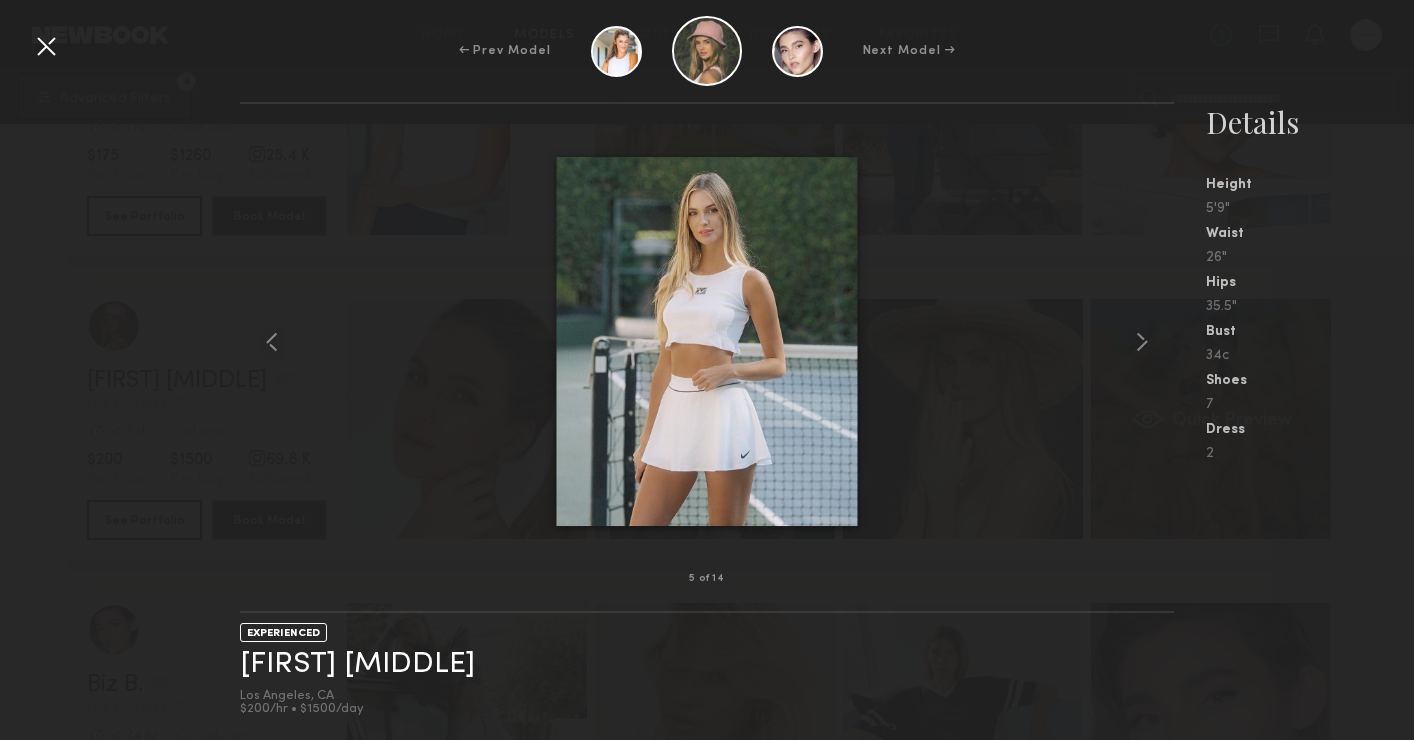 scroll, scrollTop: 32452, scrollLeft: 0, axis: vertical 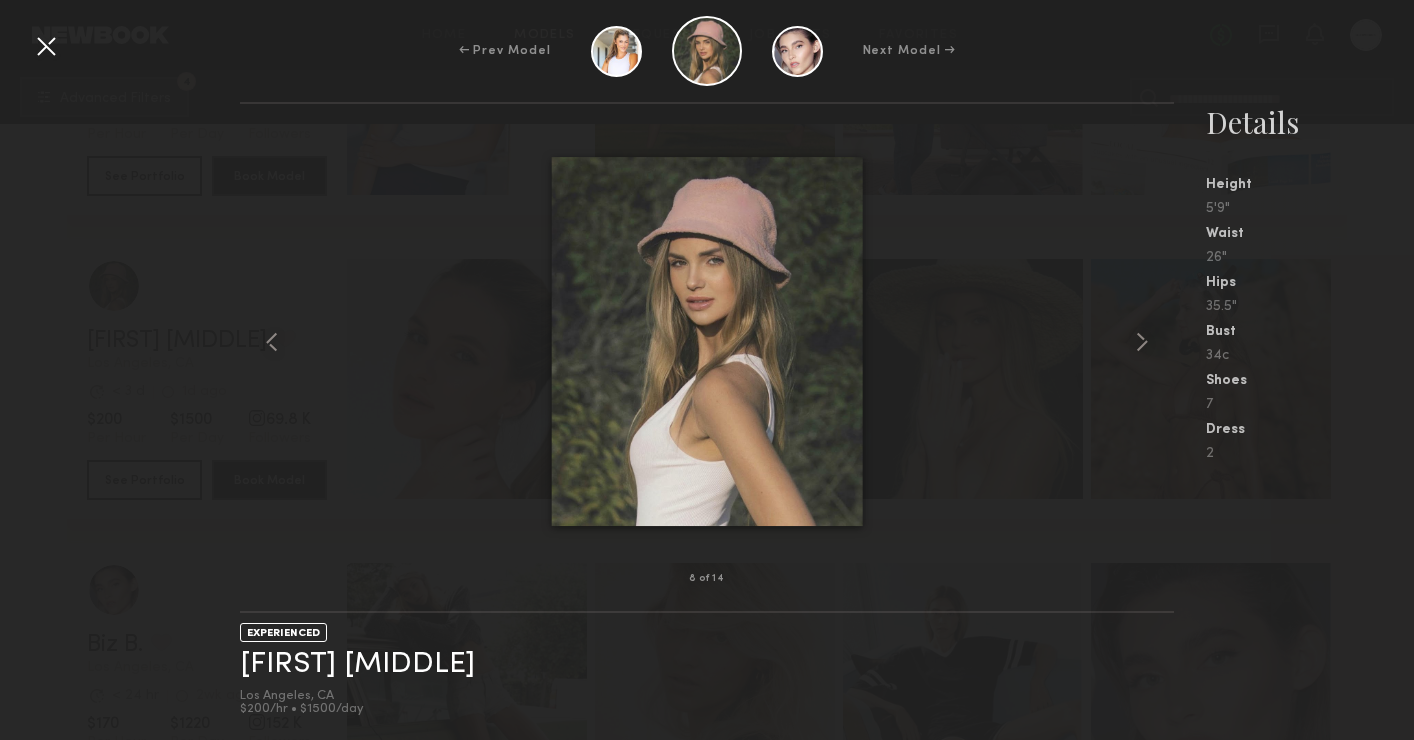click at bounding box center (46, 46) 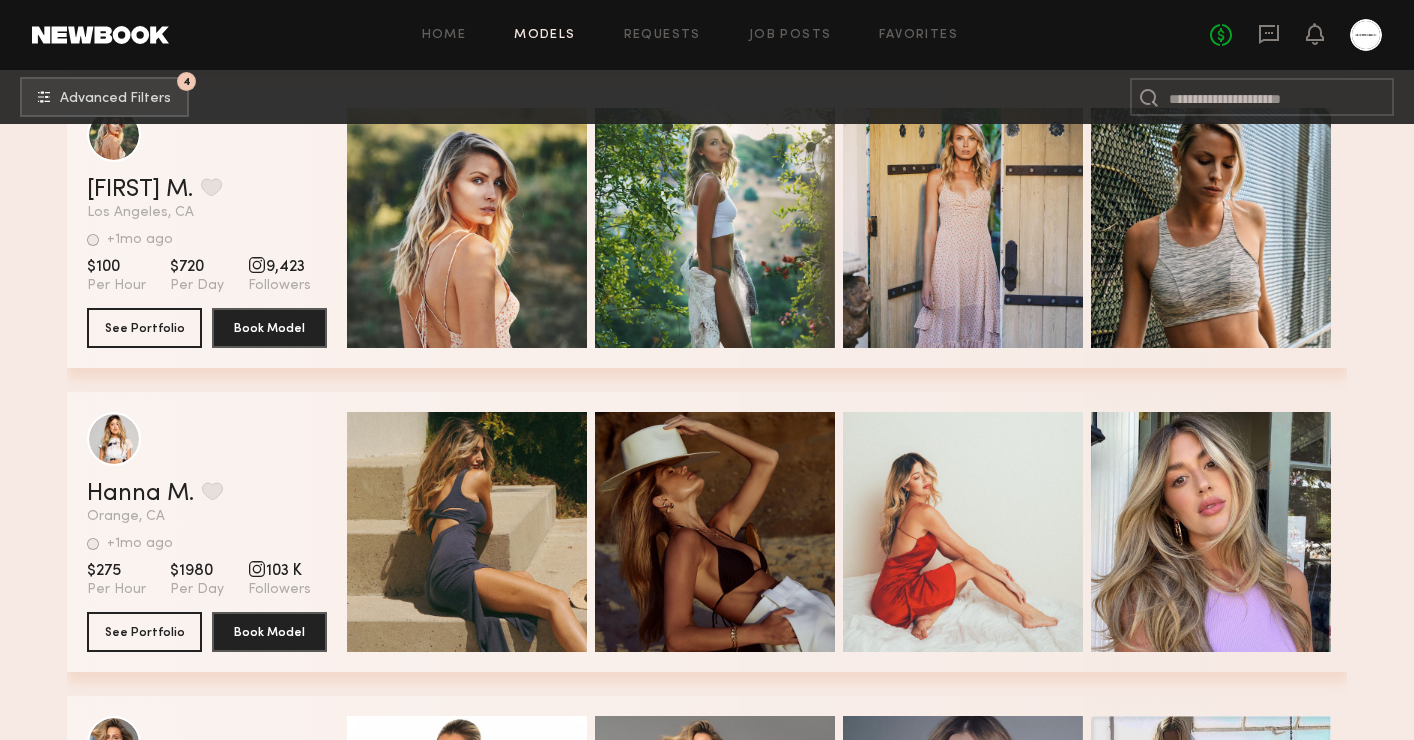 scroll, scrollTop: 37165, scrollLeft: 0, axis: vertical 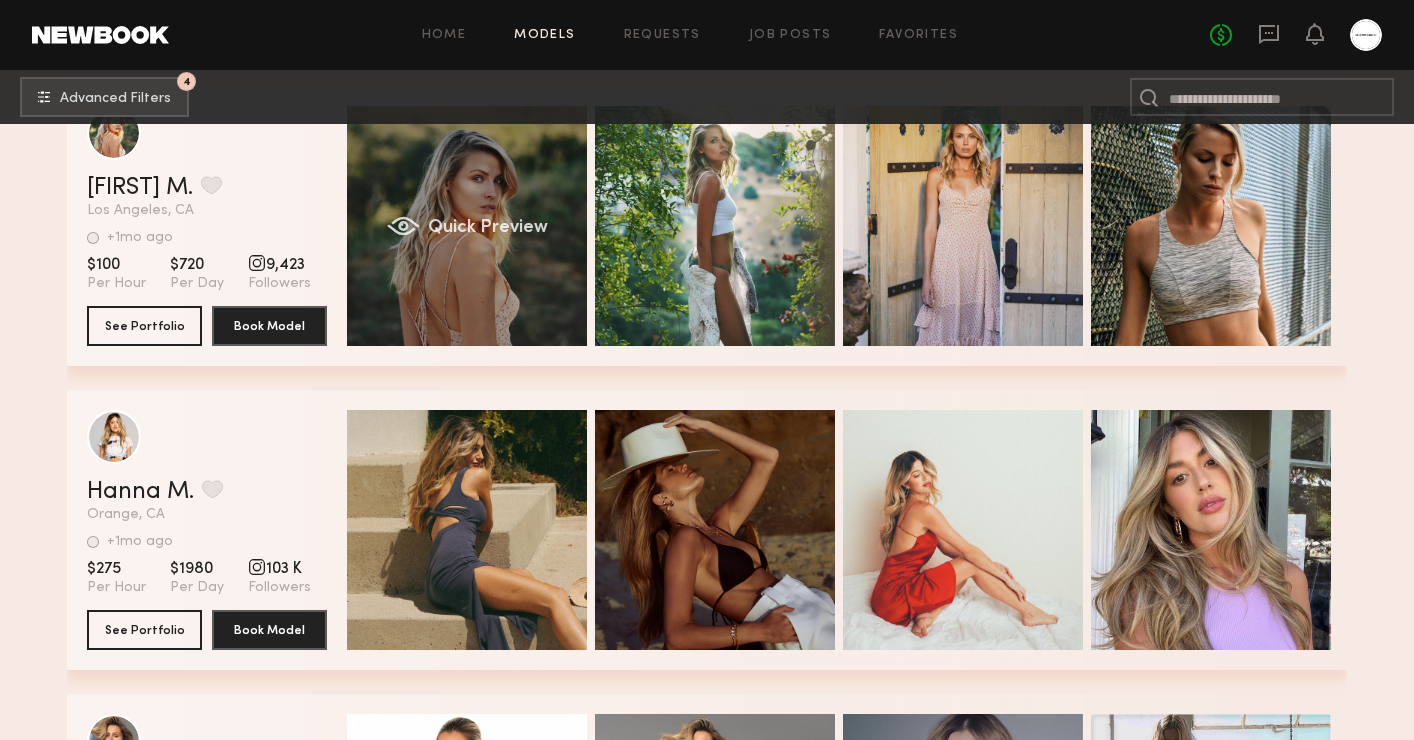 click on "Quick Preview" 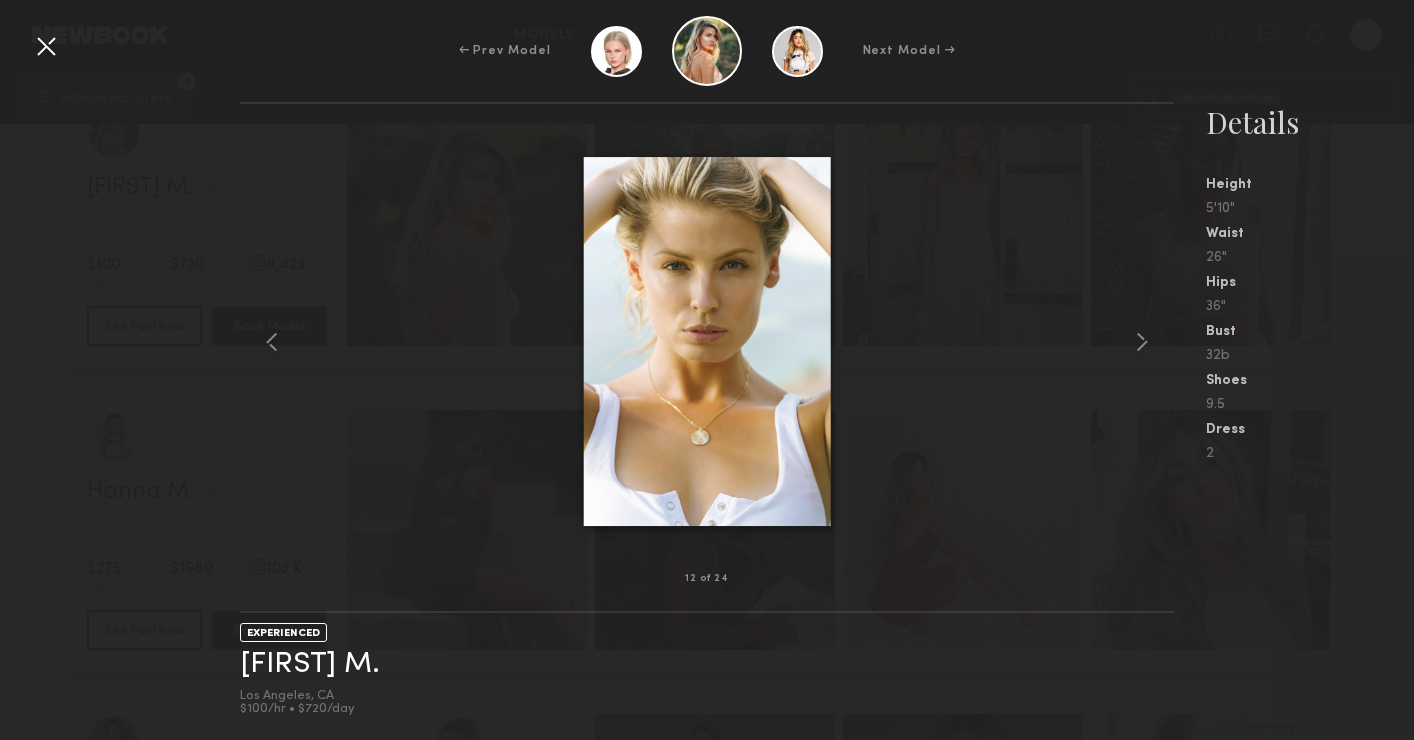 click at bounding box center (46, 46) 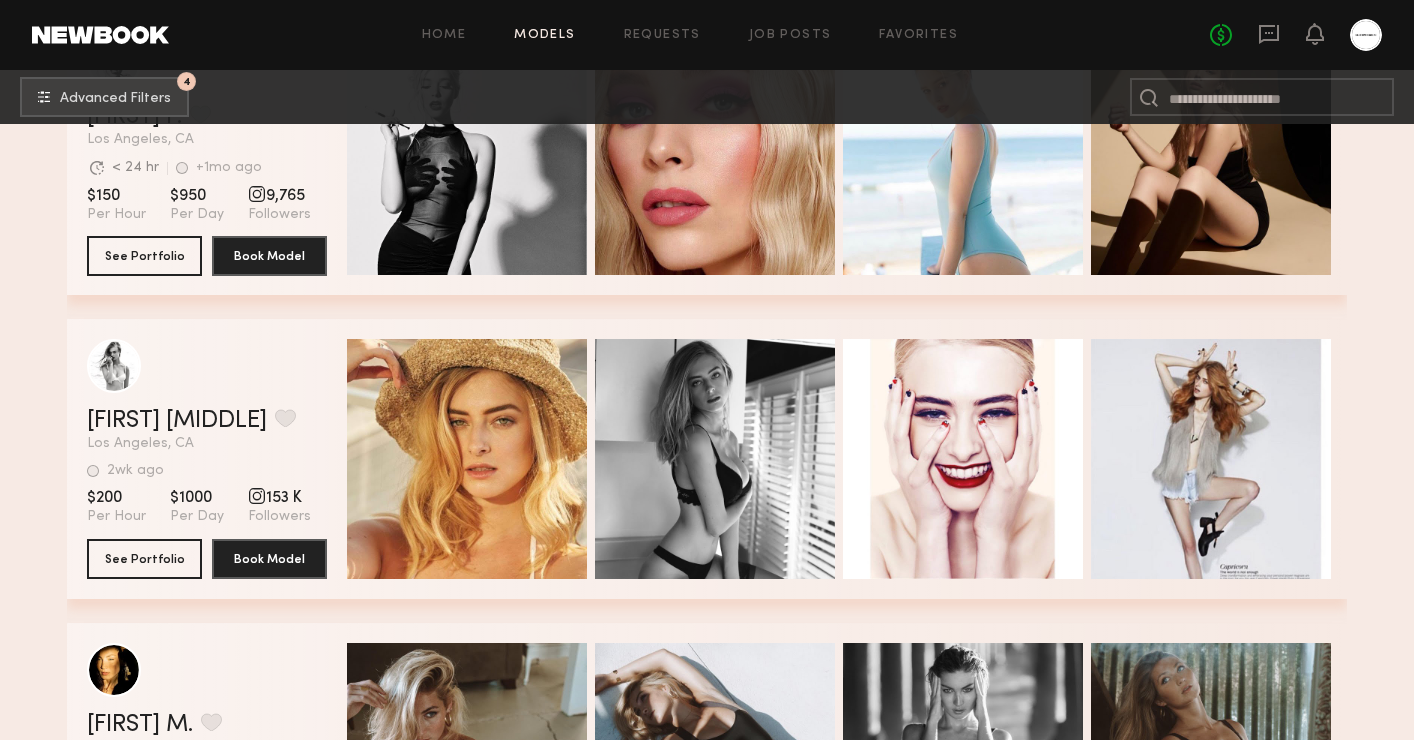 scroll, scrollTop: 39970, scrollLeft: 0, axis: vertical 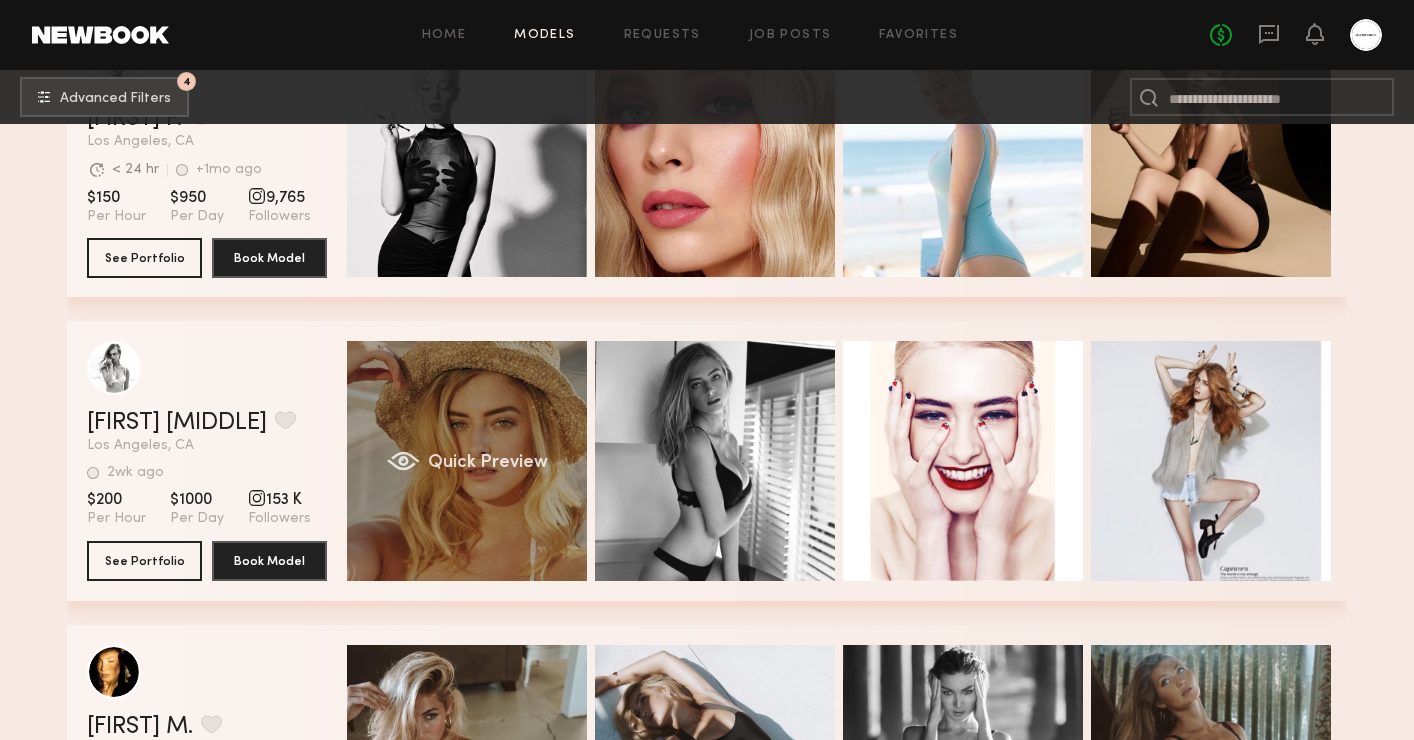 click on "Quick Preview" 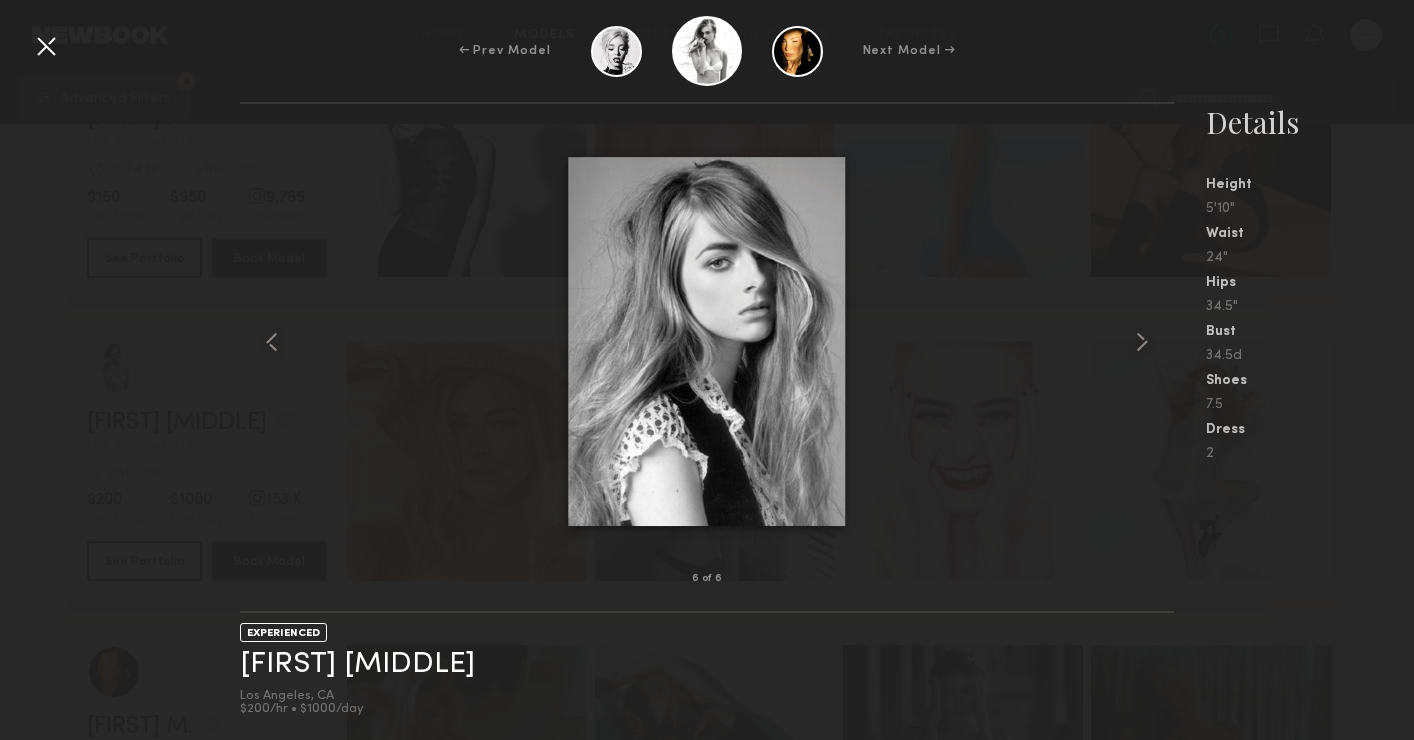 click at bounding box center (46, 46) 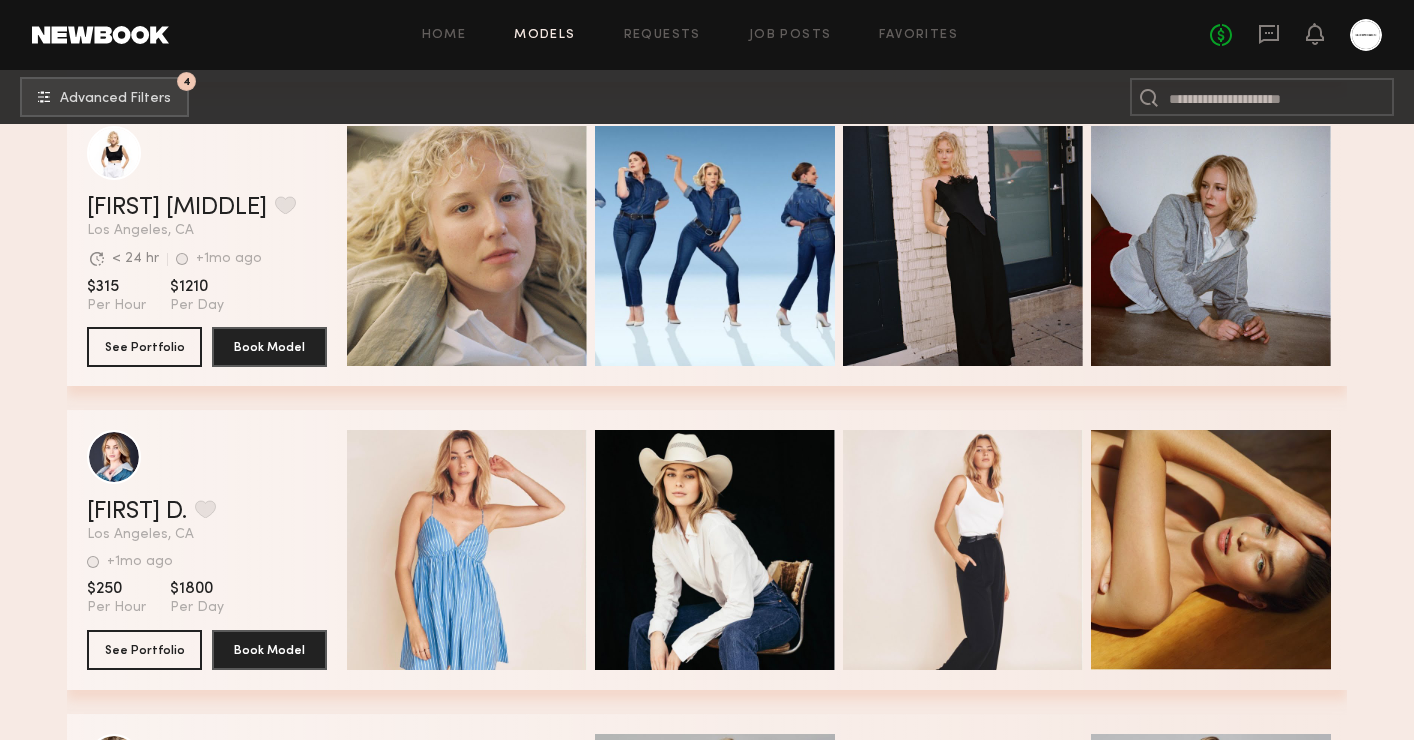 scroll, scrollTop: 47783, scrollLeft: 0, axis: vertical 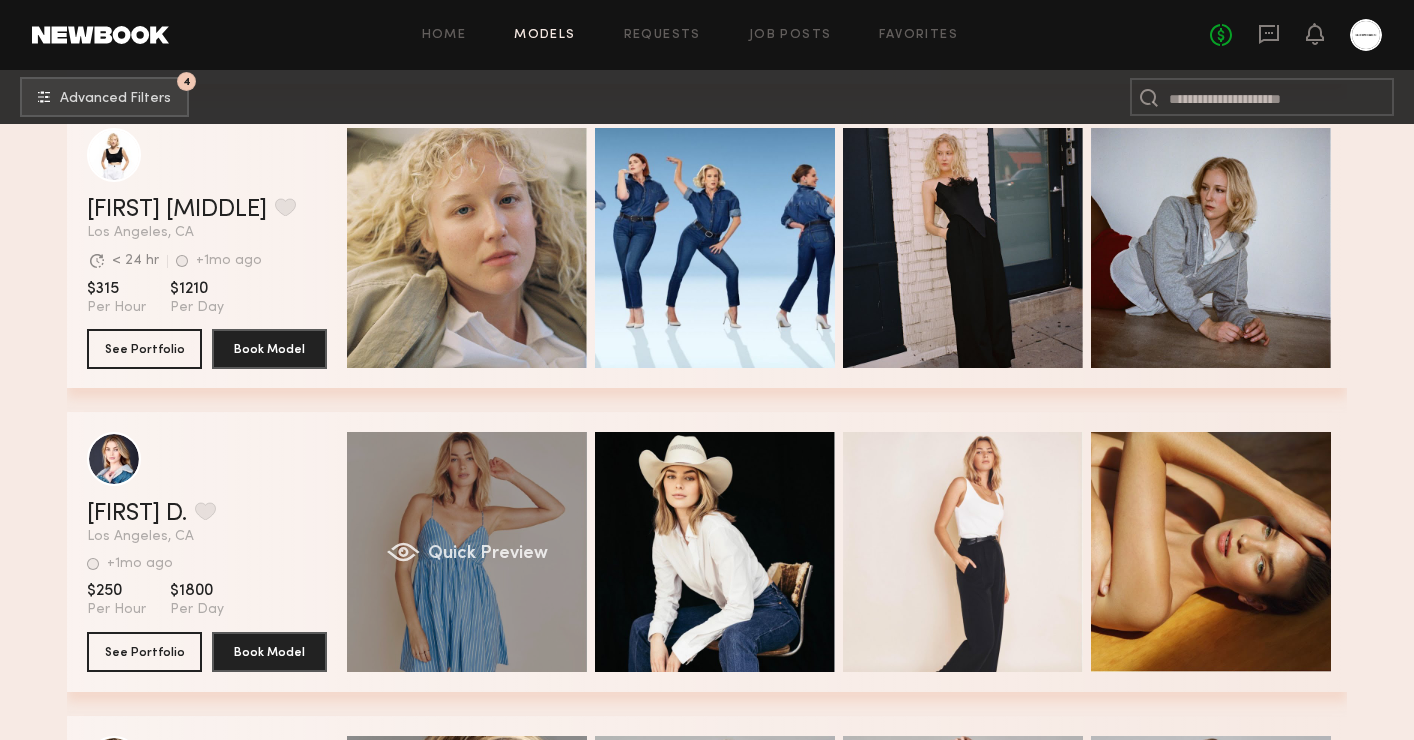 click on "Quick Preview" 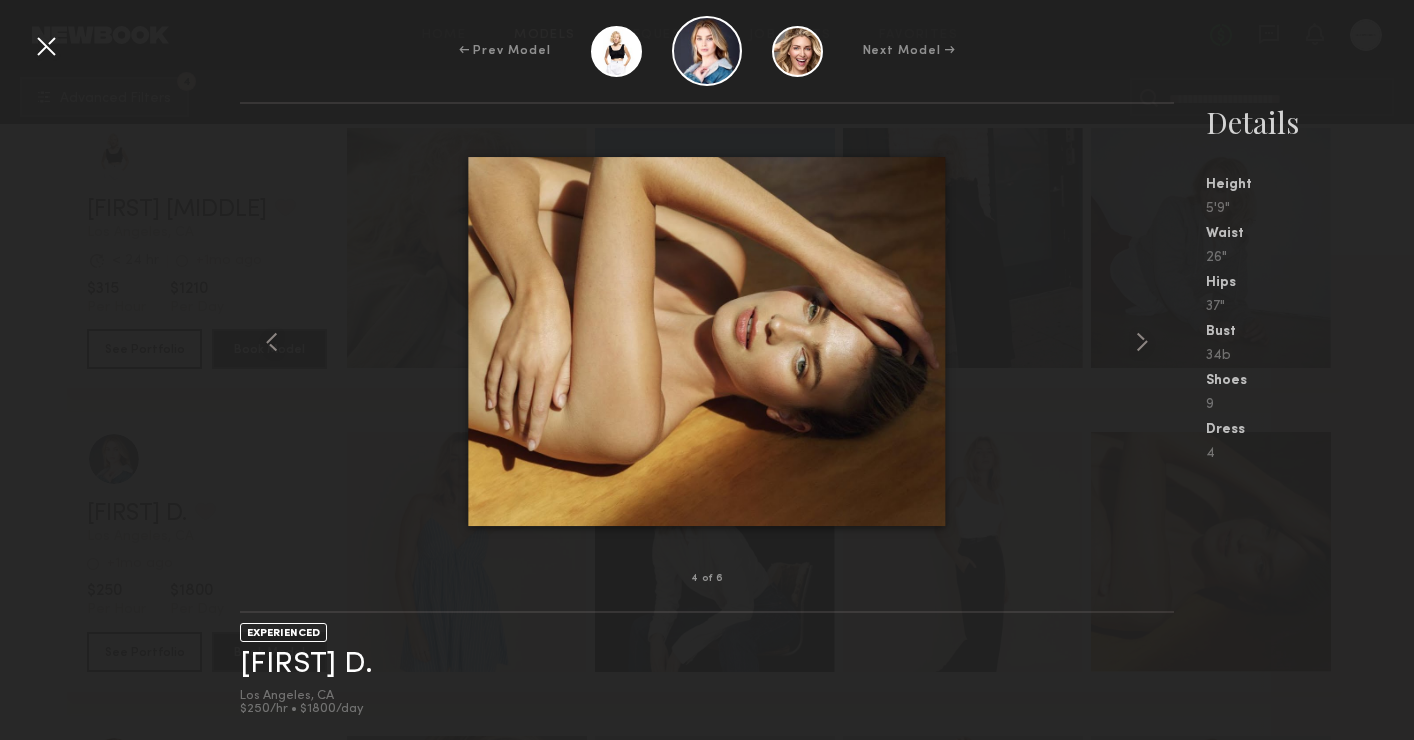 click at bounding box center [46, 46] 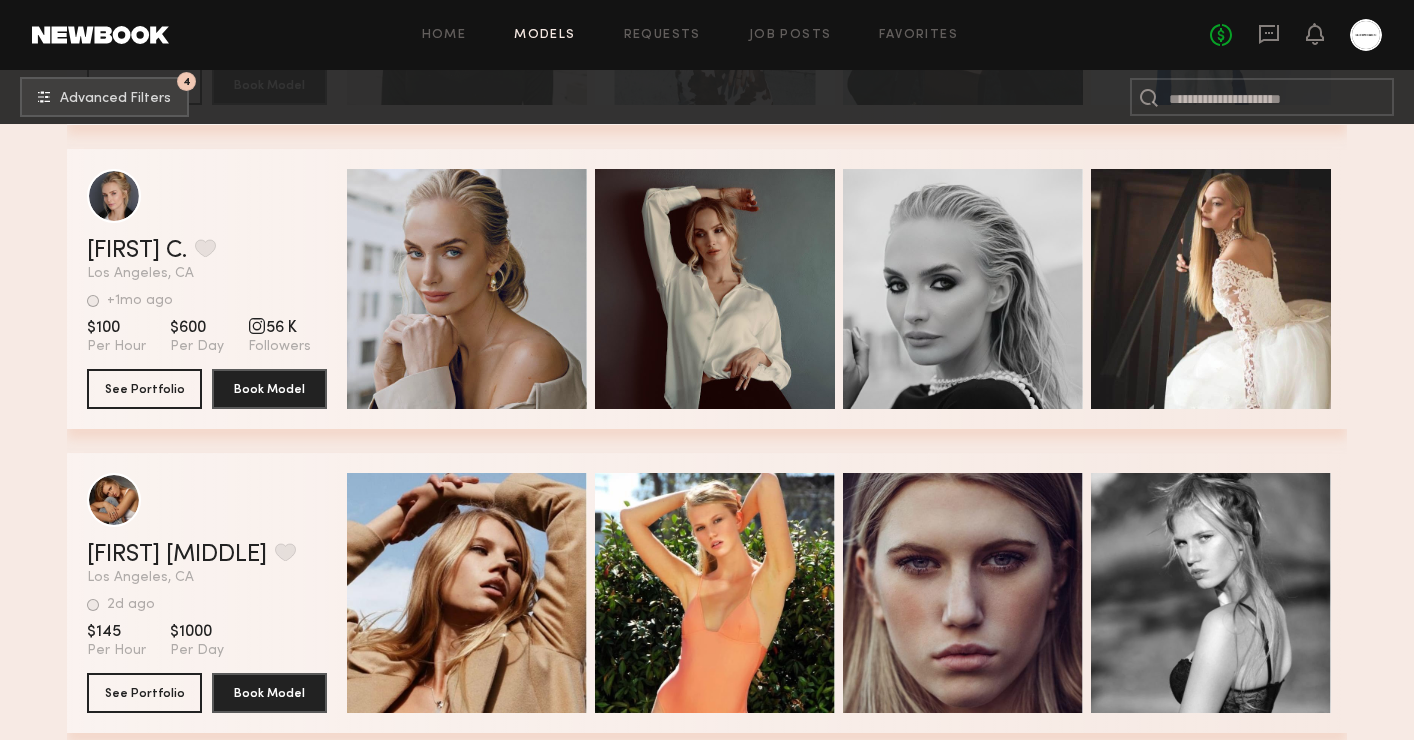 scroll, scrollTop: 49755, scrollLeft: 0, axis: vertical 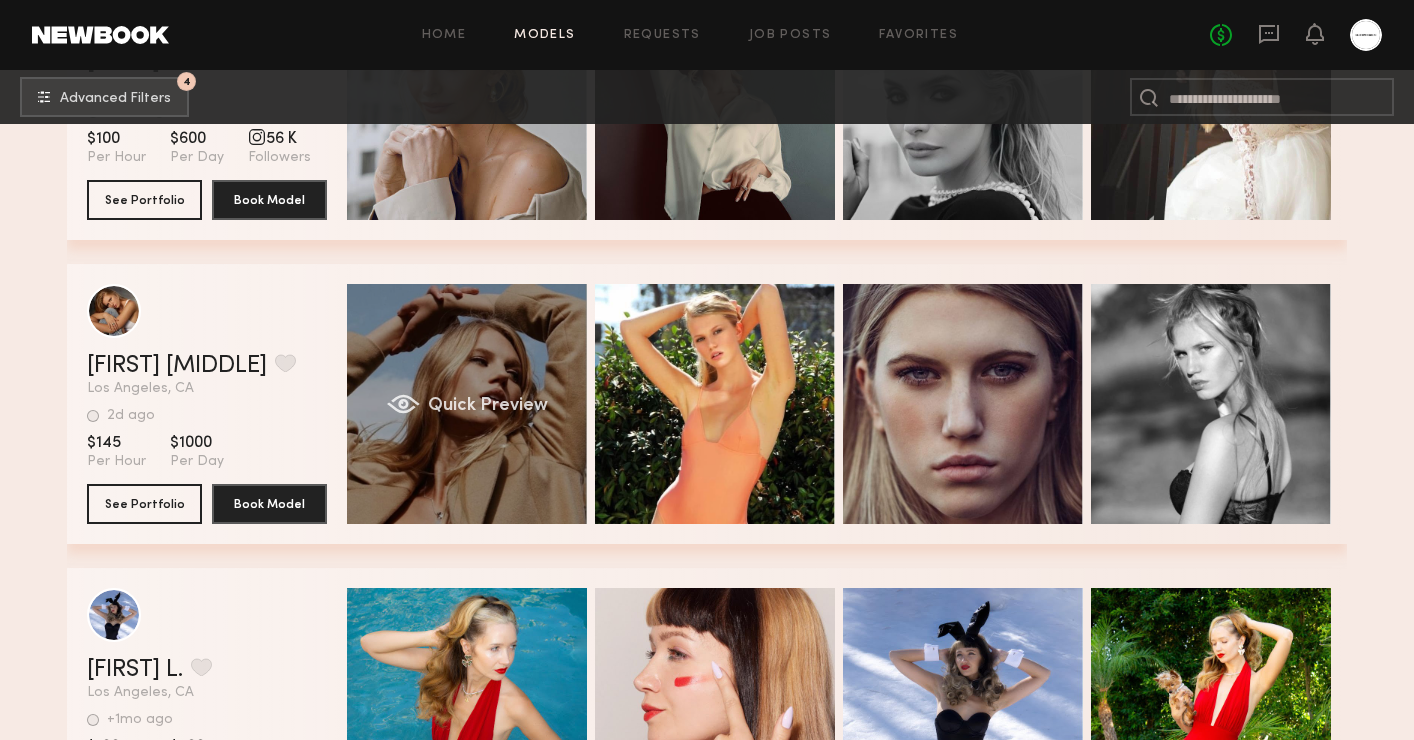click on "Quick Preview" 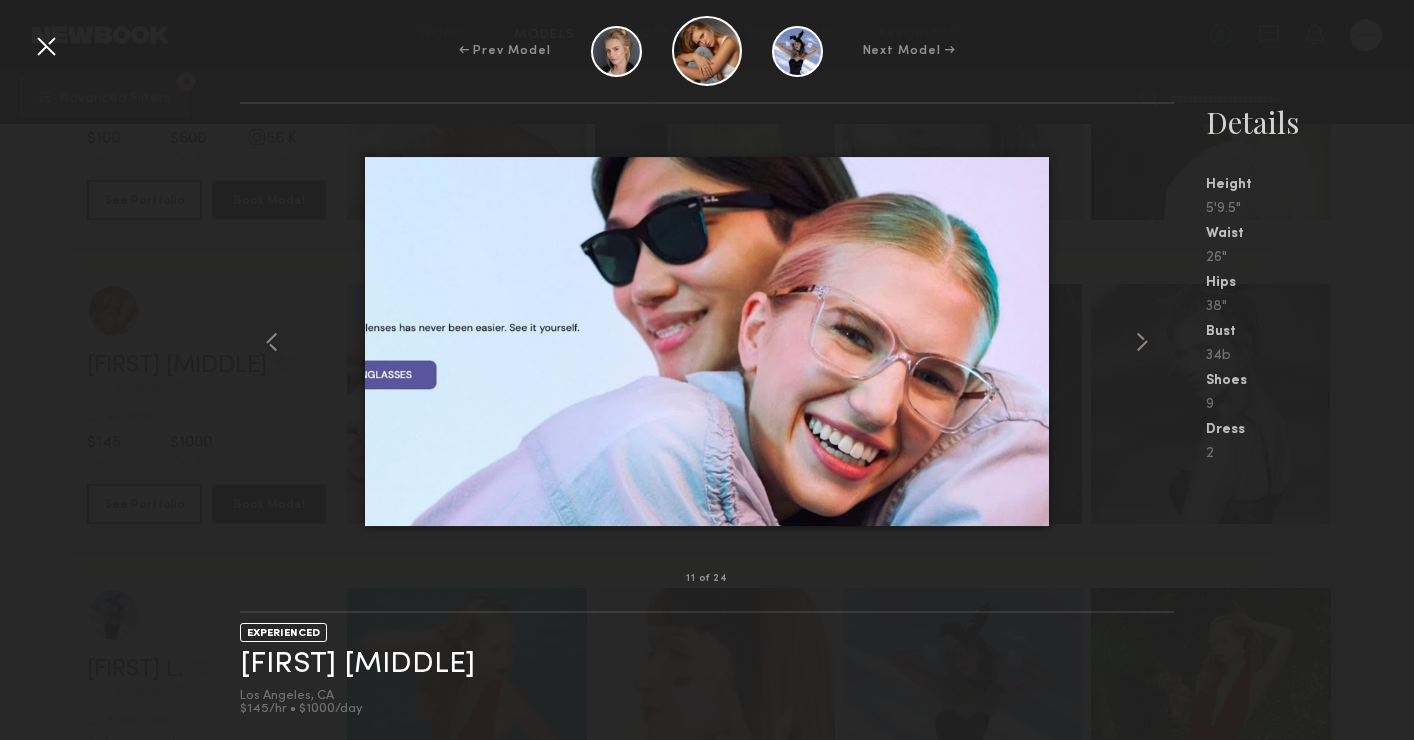 click at bounding box center [46, 46] 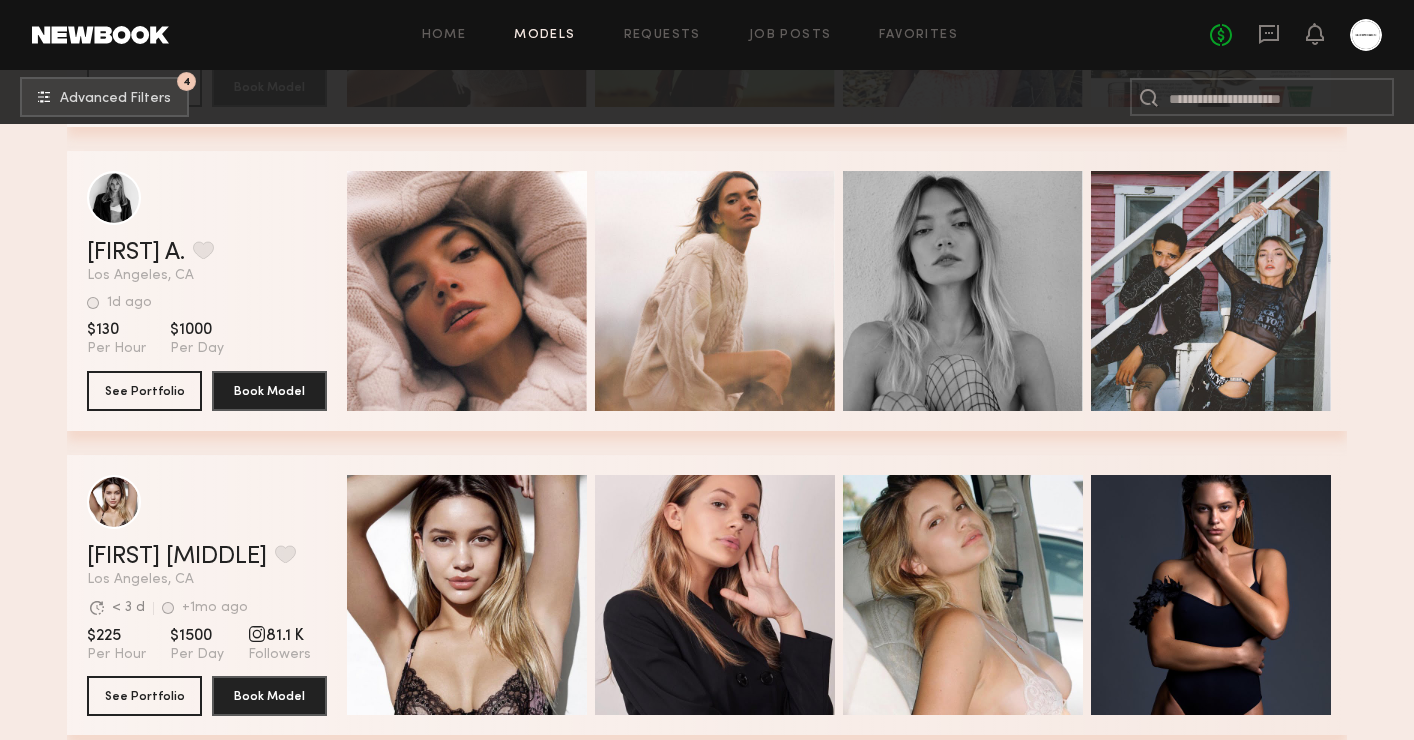 scroll, scrollTop: 51448, scrollLeft: 0, axis: vertical 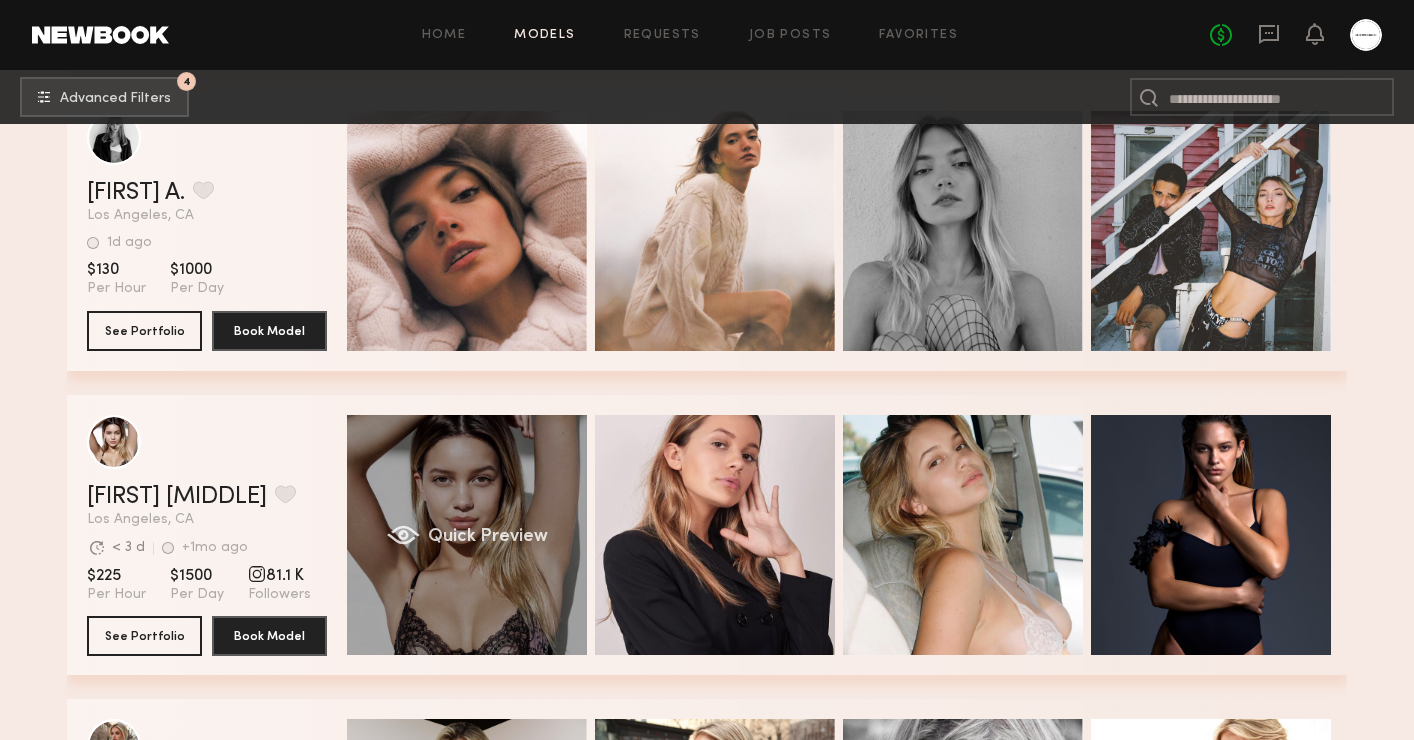 click on "Quick Preview" 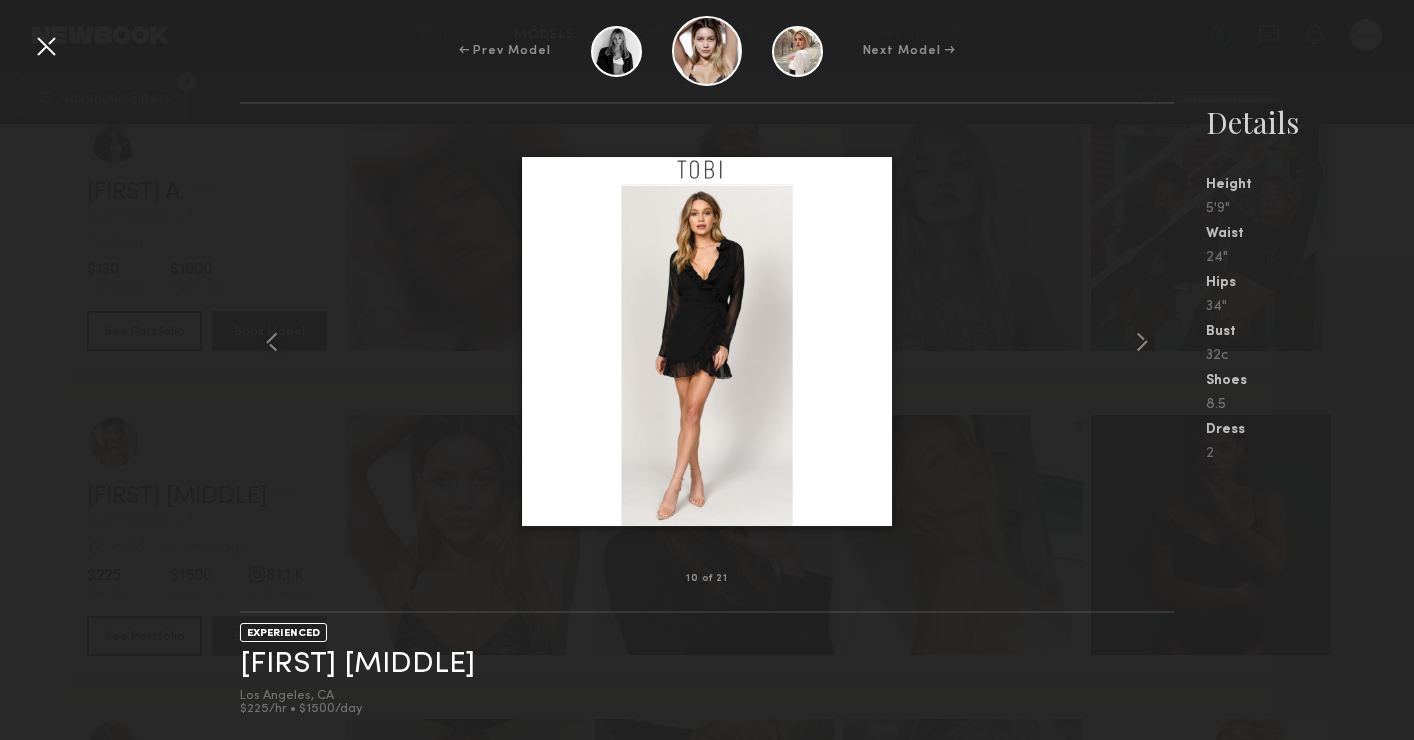 click at bounding box center [706, 341] 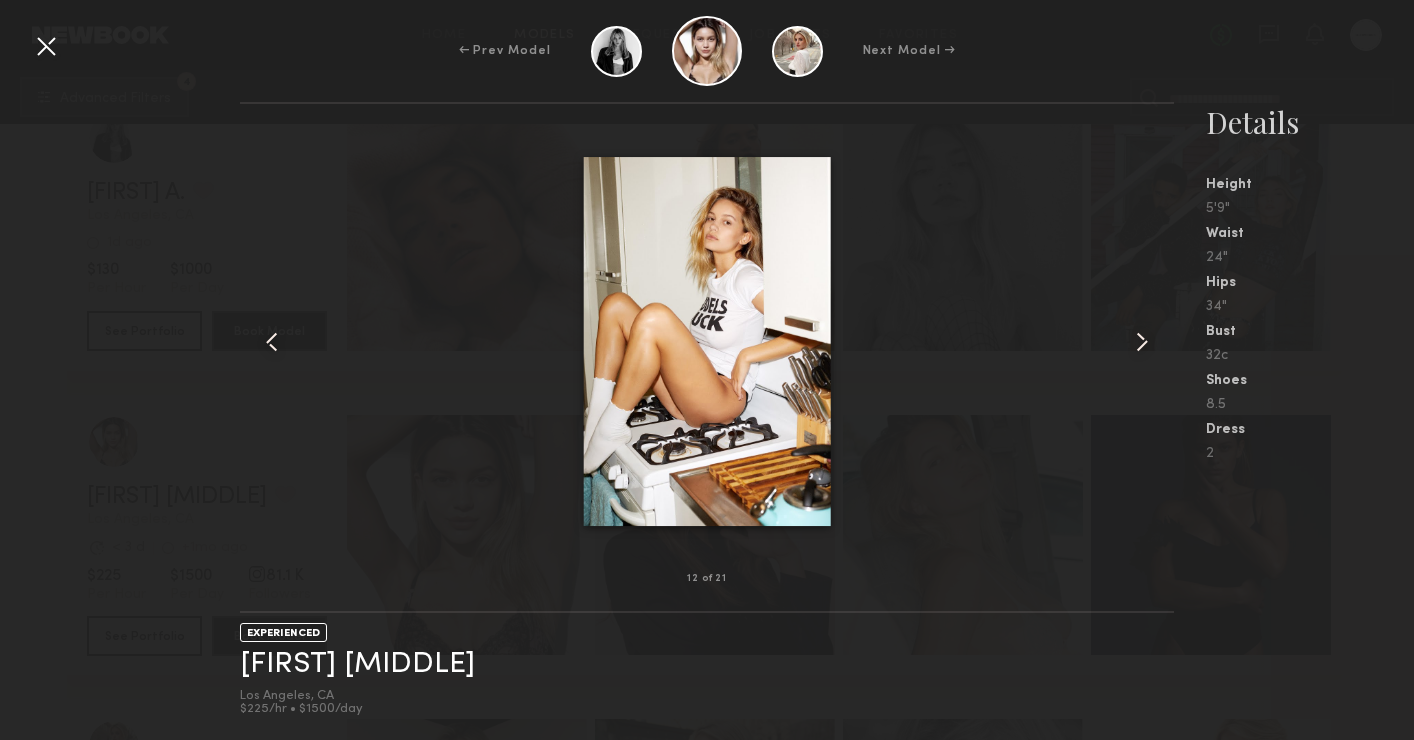 click at bounding box center (46, 46) 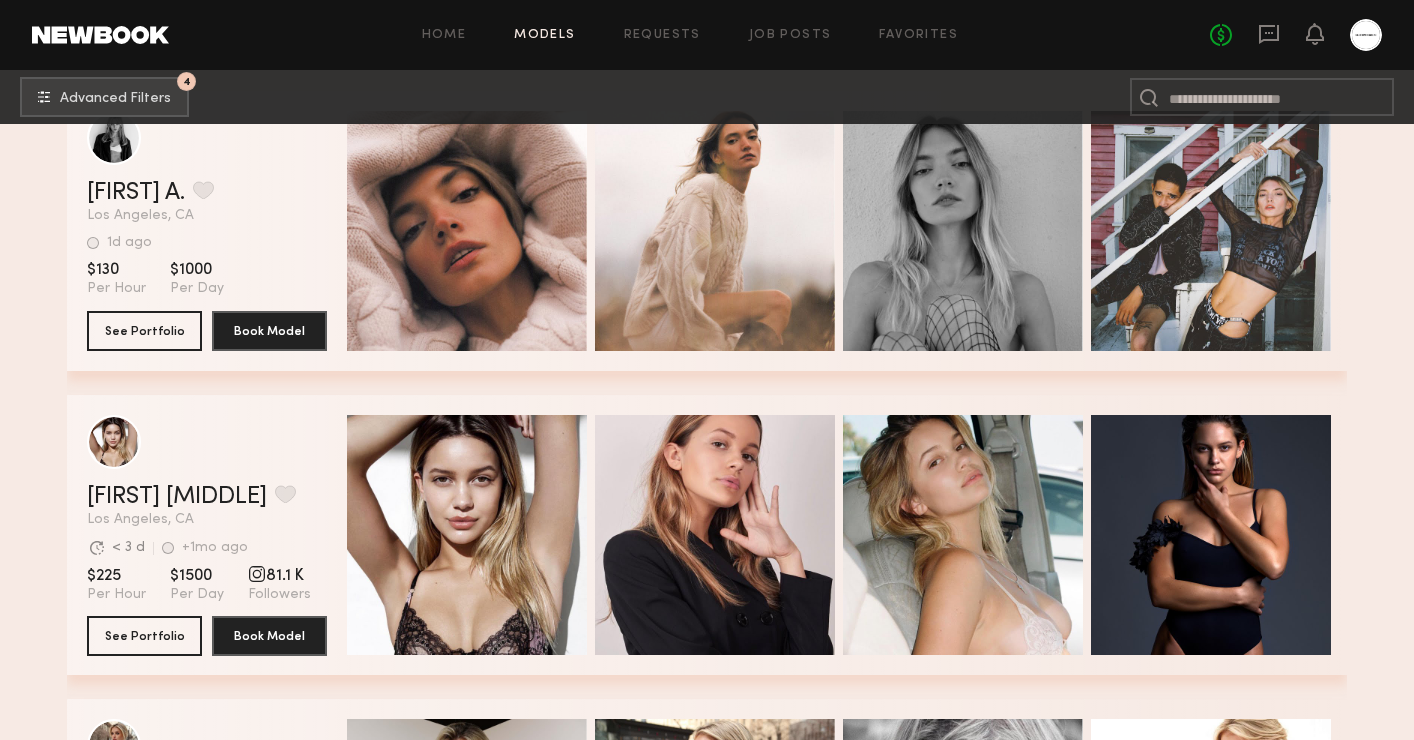 scroll, scrollTop: 51887, scrollLeft: 0, axis: vertical 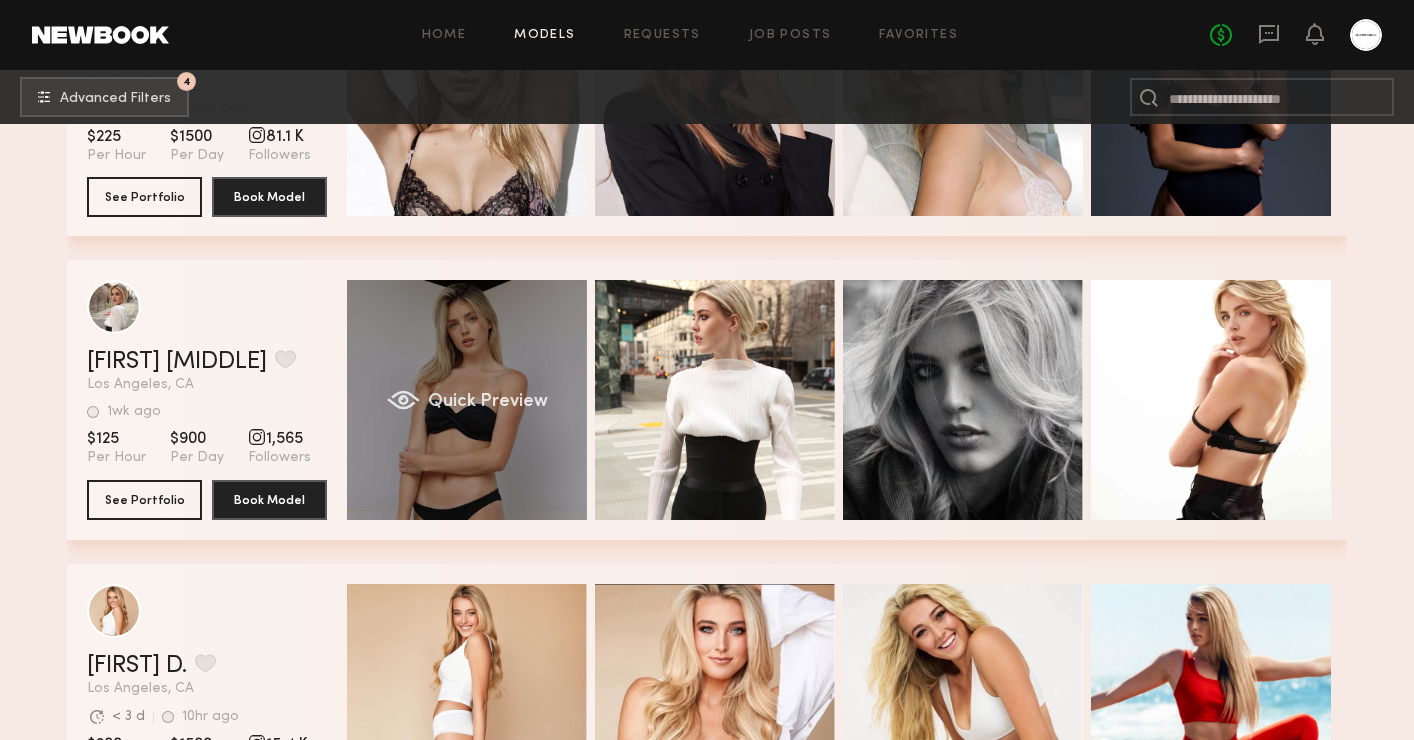 click on "Quick Preview" 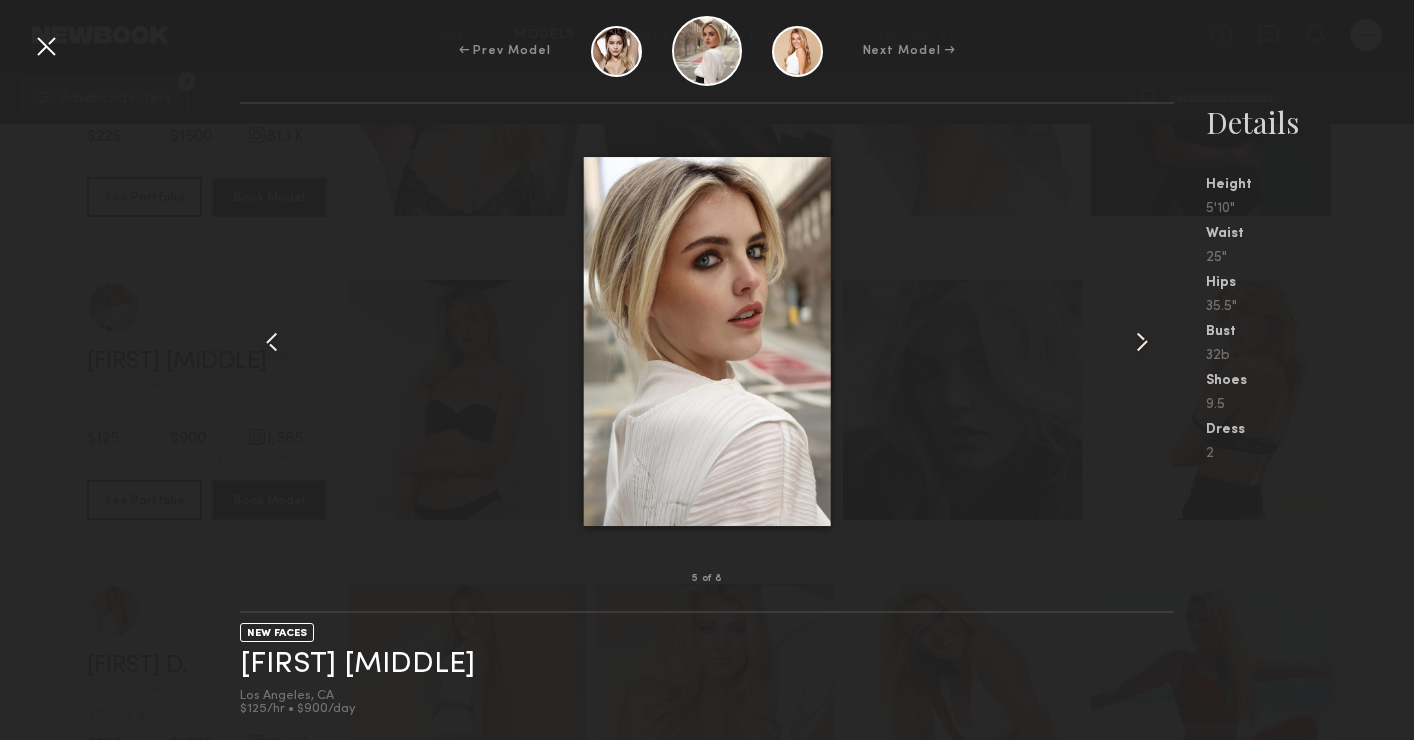click at bounding box center (46, 46) 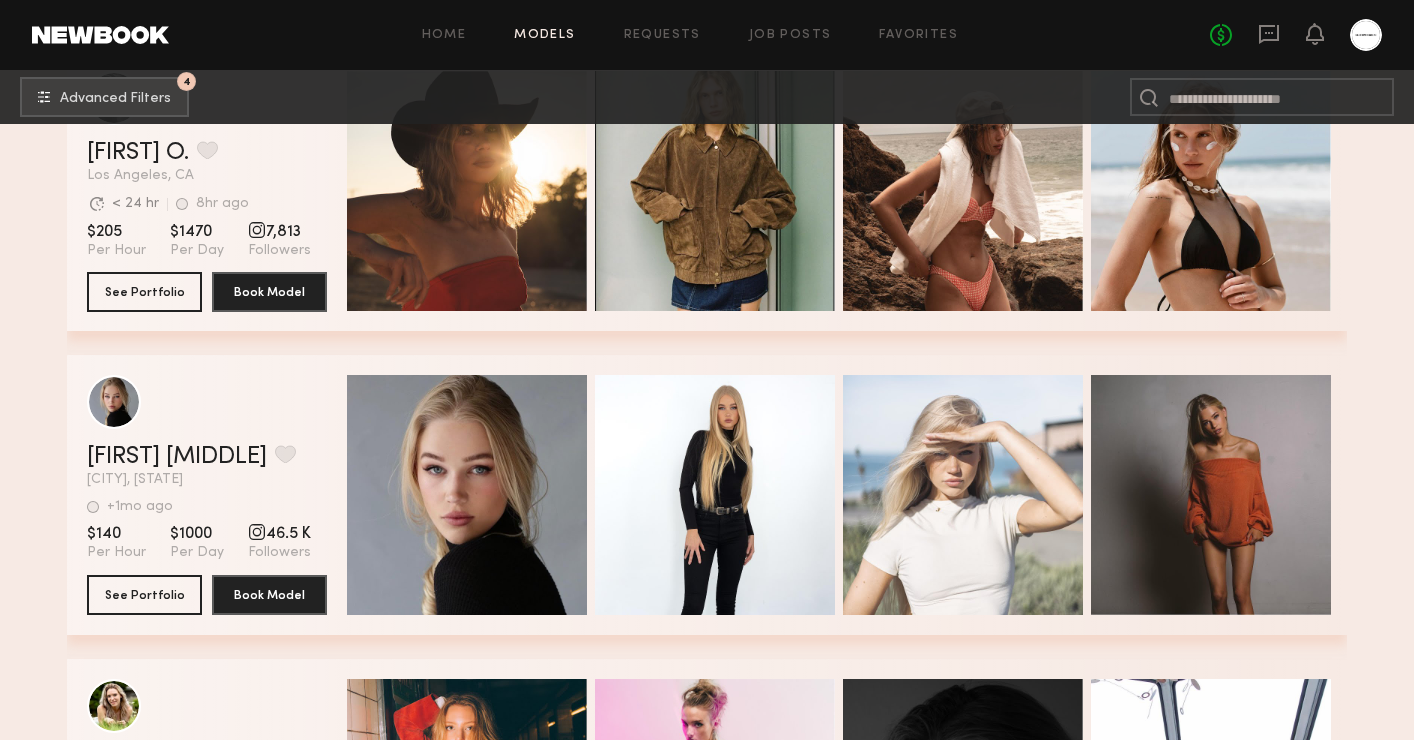 scroll, scrollTop: 53655, scrollLeft: 0, axis: vertical 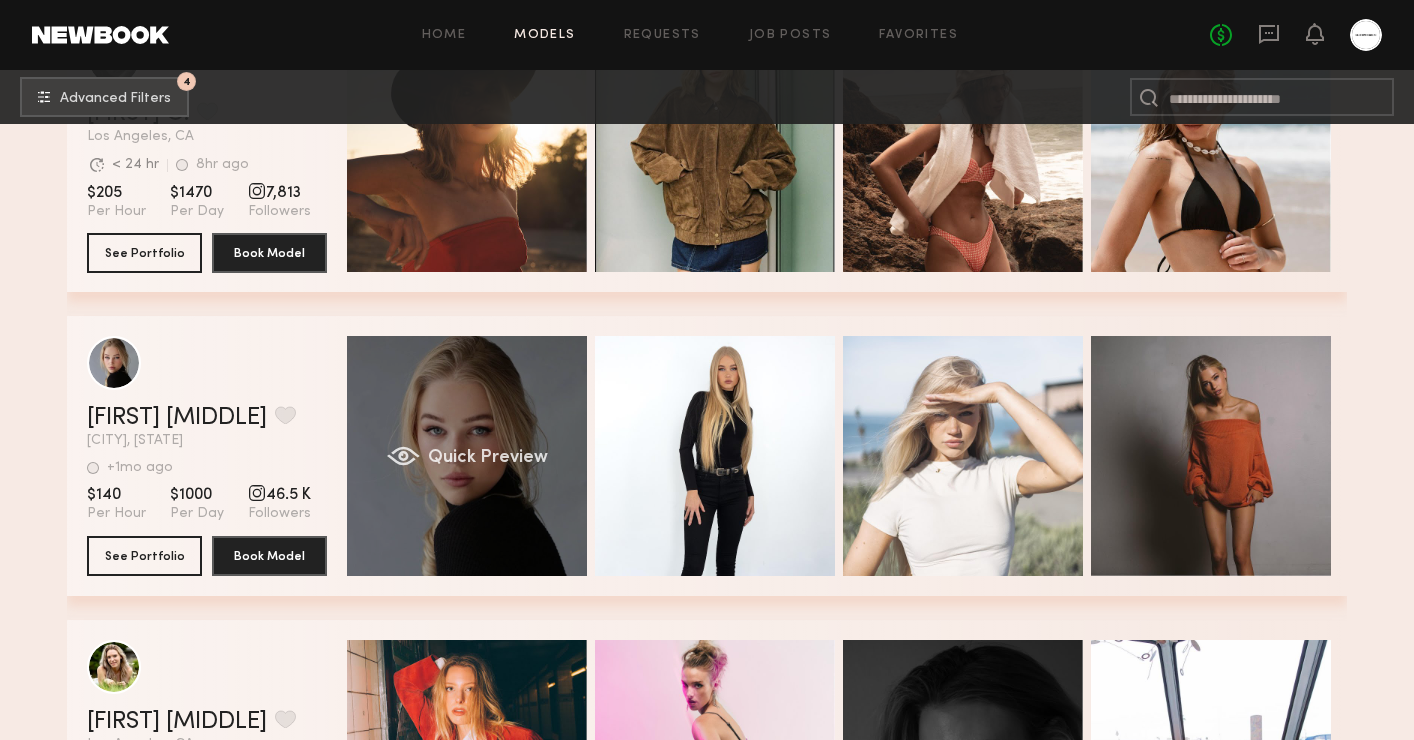 click on "Quick Preview" 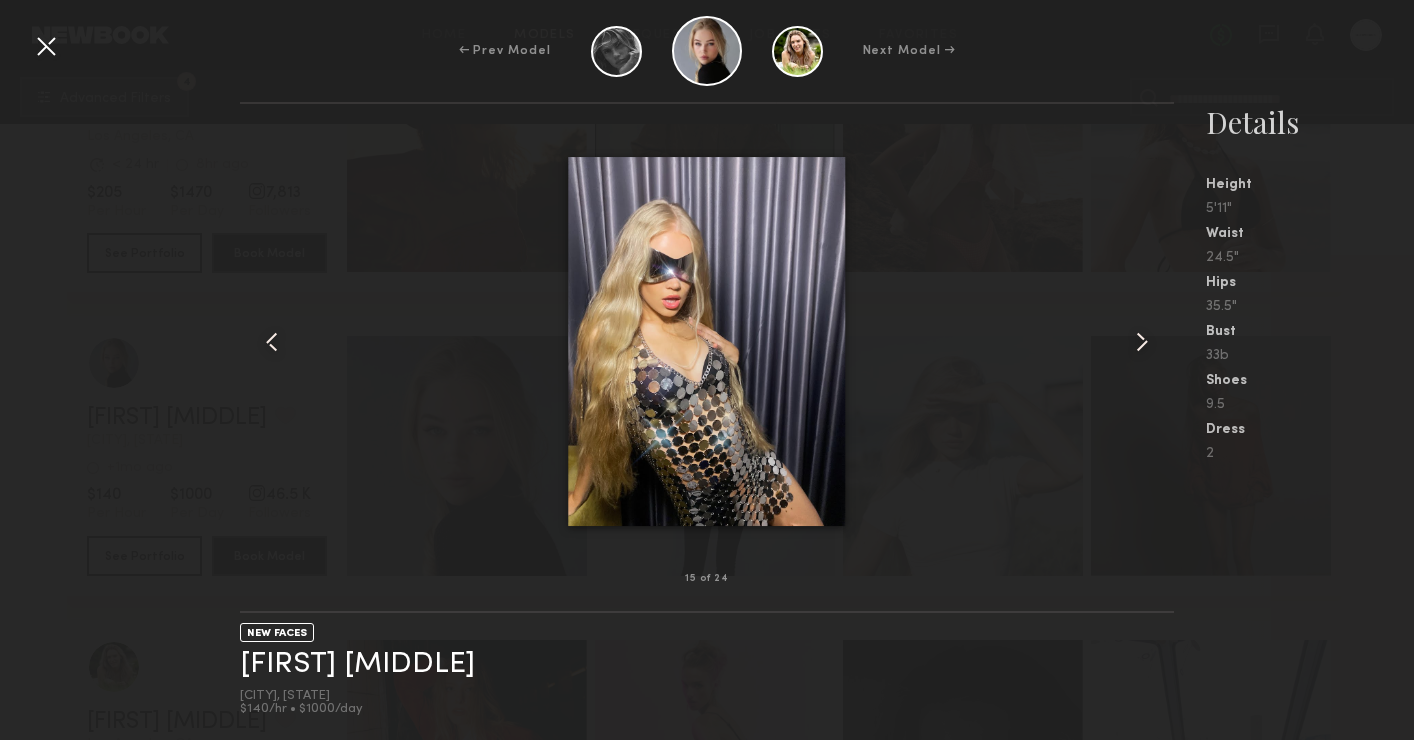 click at bounding box center [46, 46] 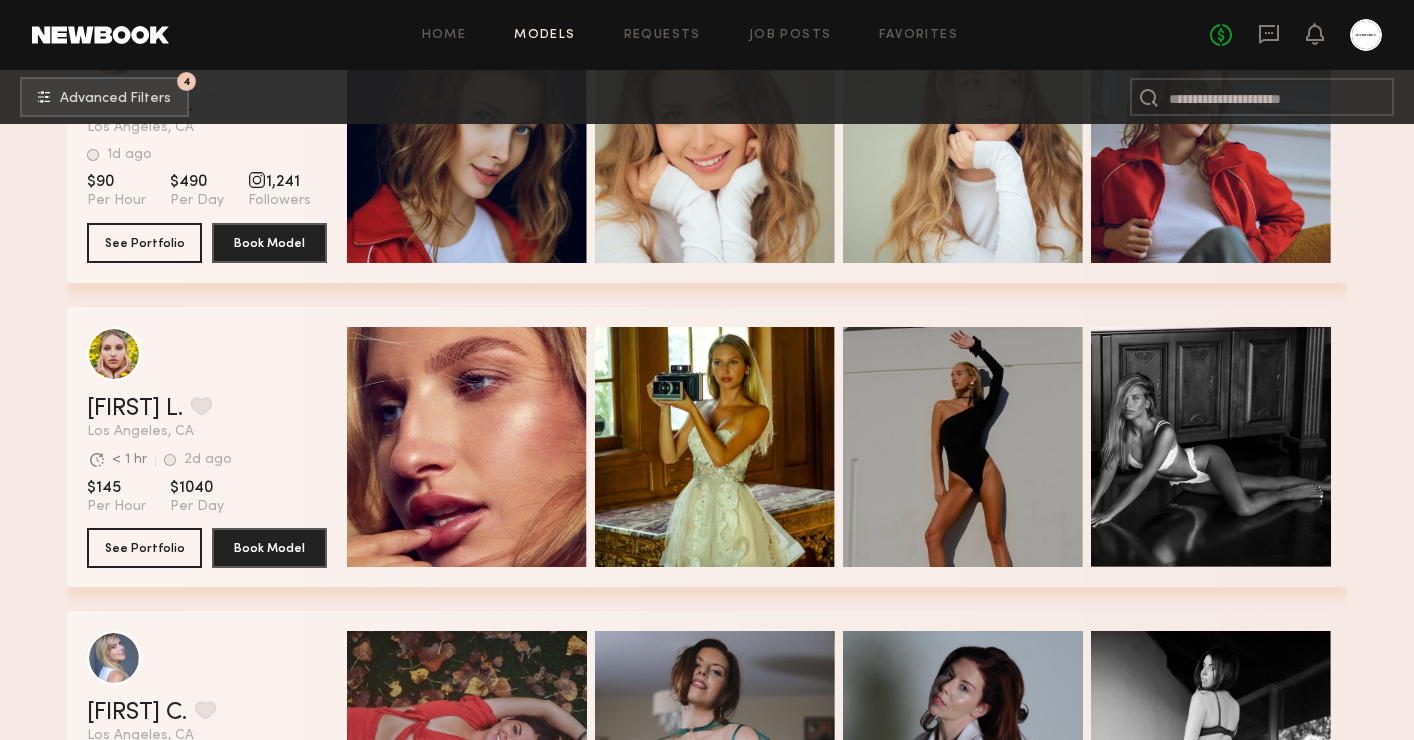 scroll, scrollTop: 55173, scrollLeft: 0, axis: vertical 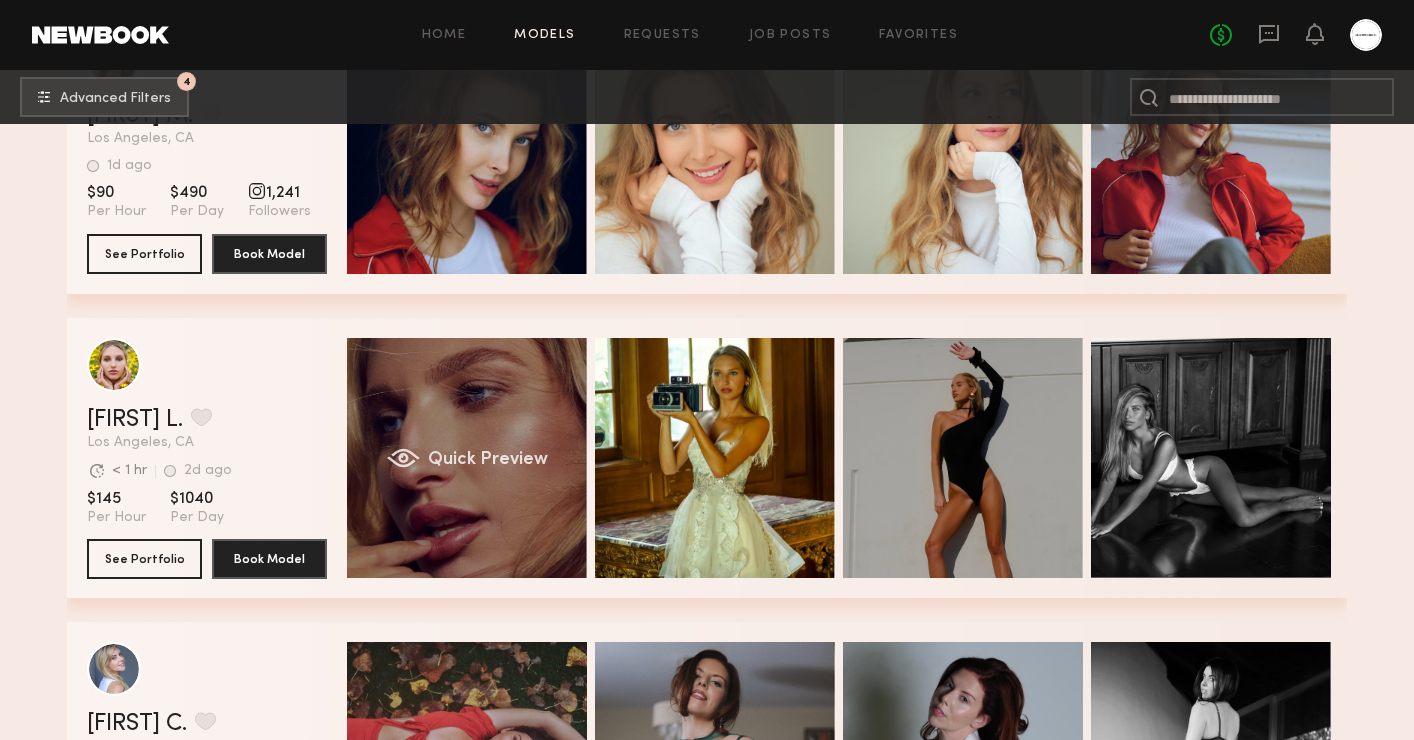 click on "Quick Preview" 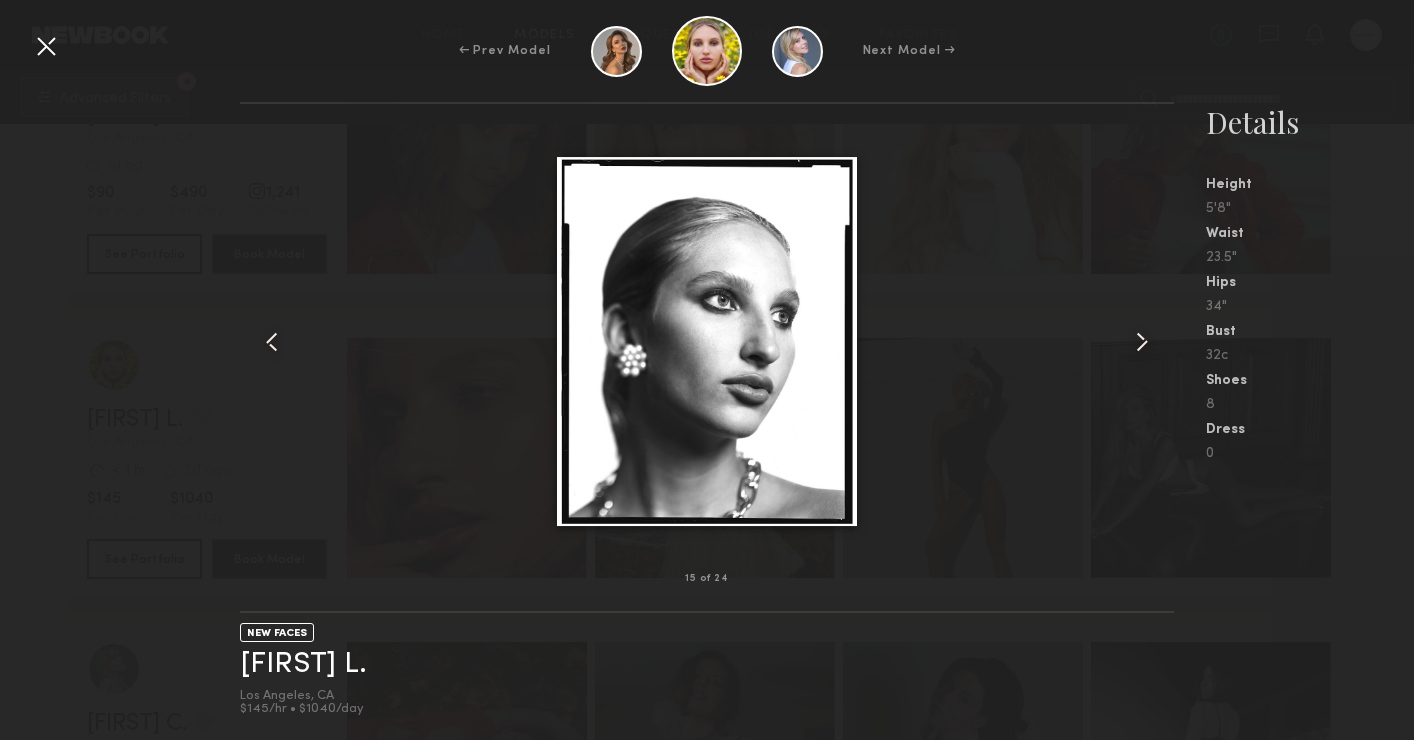click at bounding box center (46, 46) 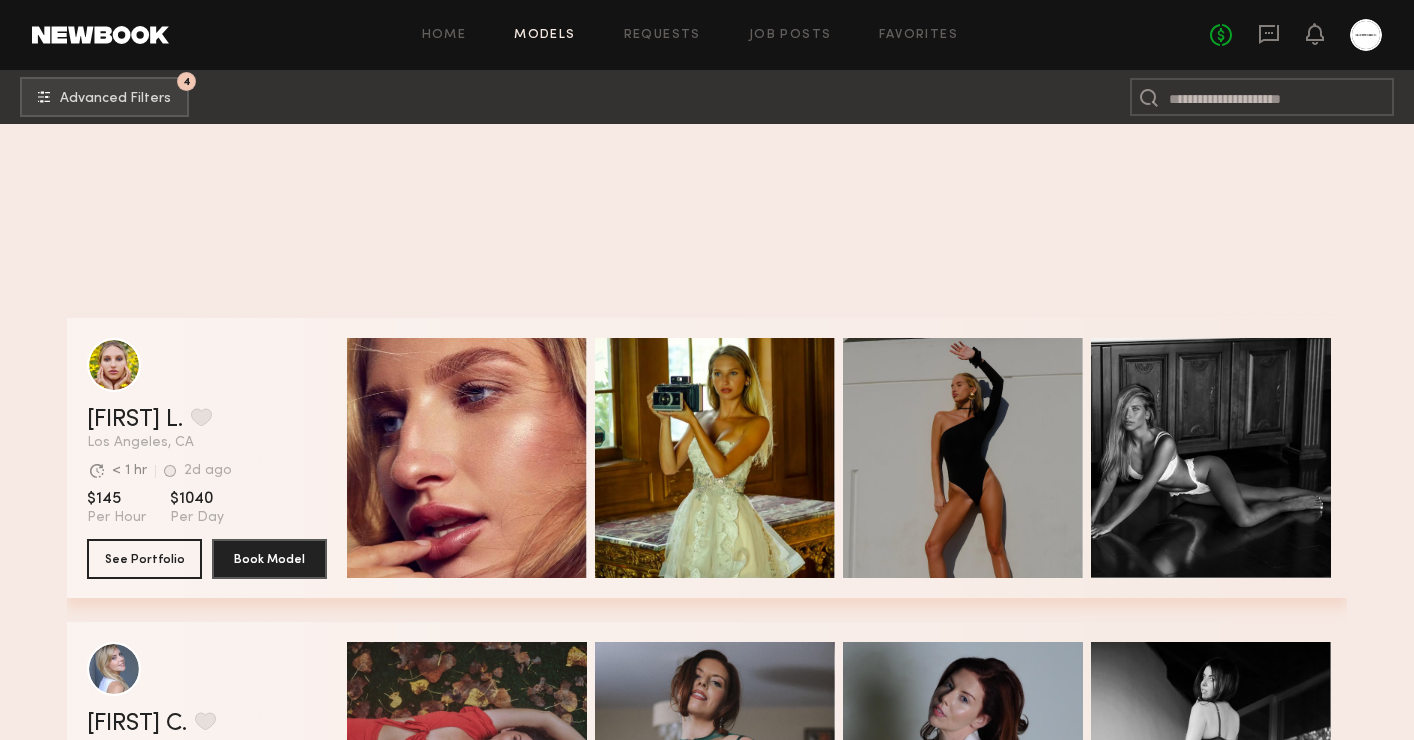 scroll, scrollTop: 55823, scrollLeft: 0, axis: vertical 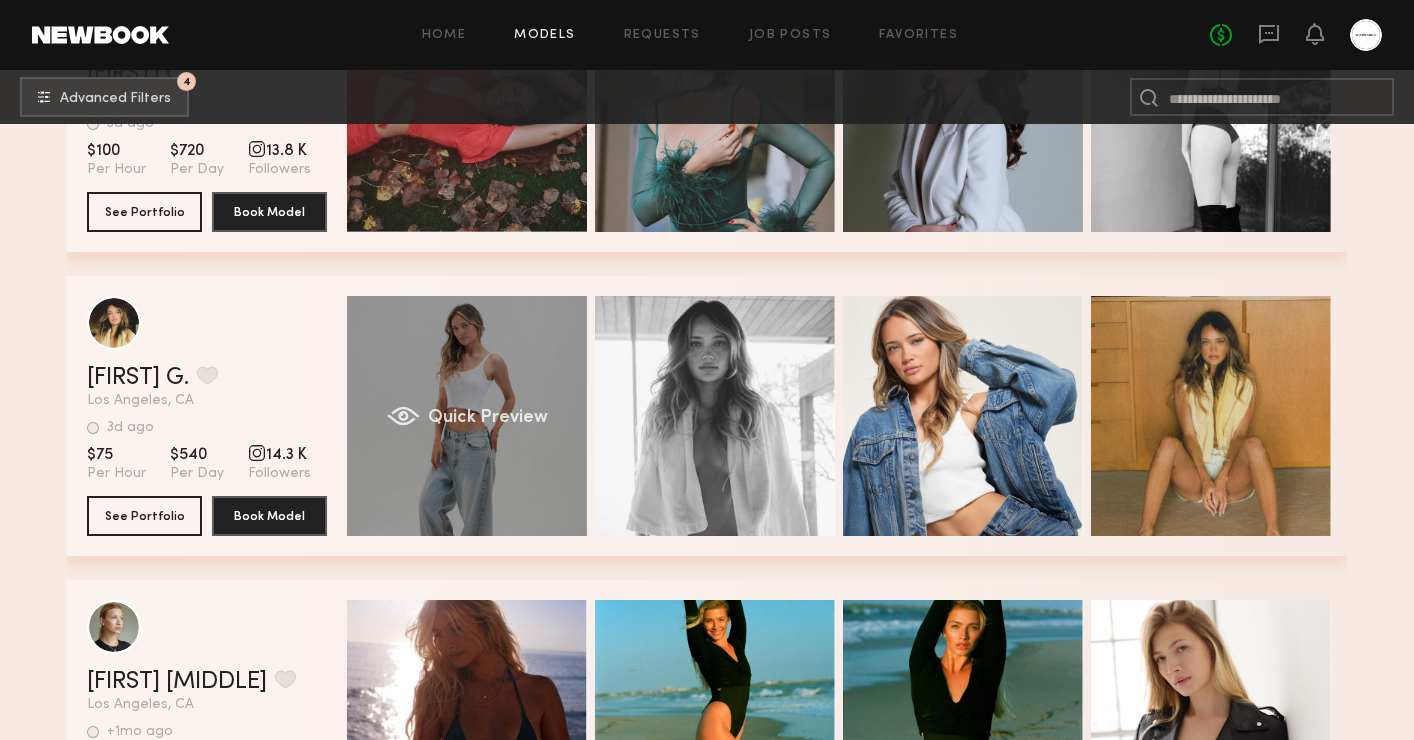 click on "Quick Preview" 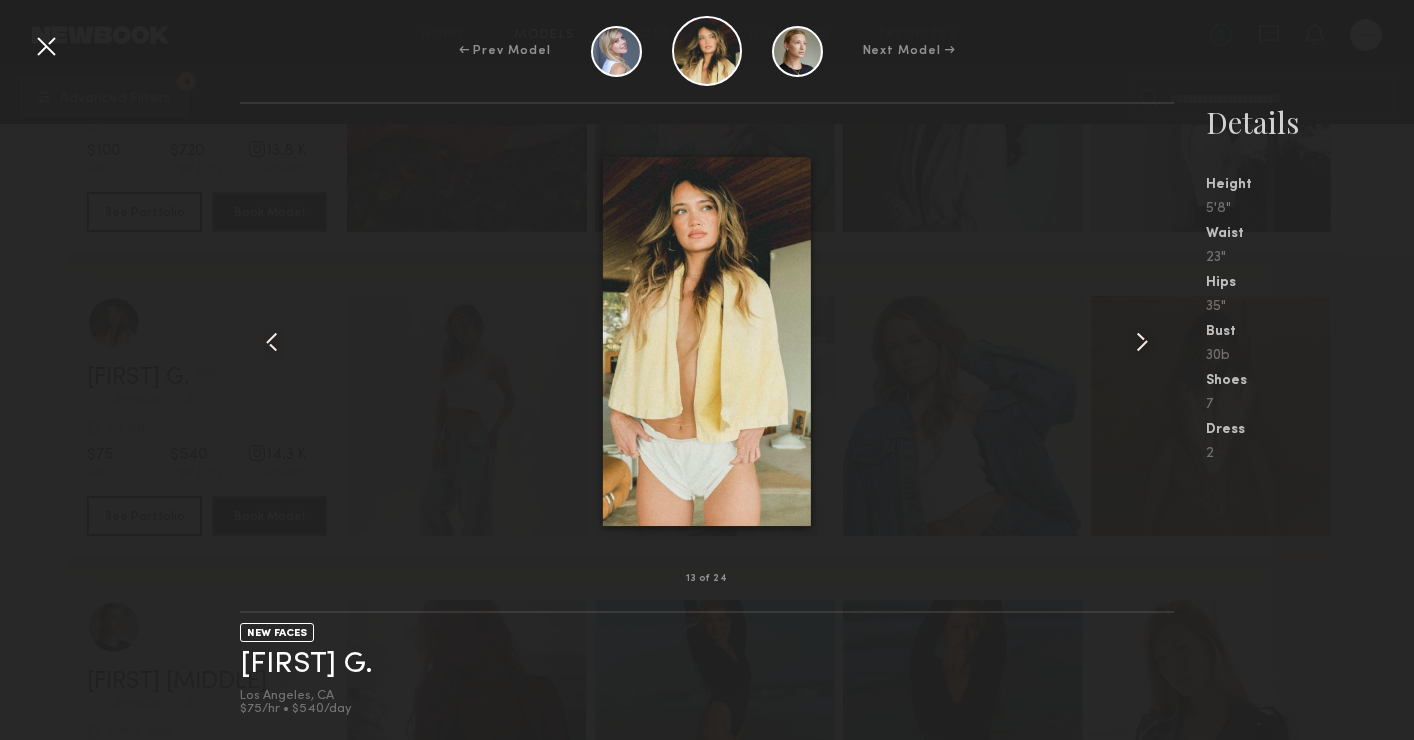 click at bounding box center [46, 46] 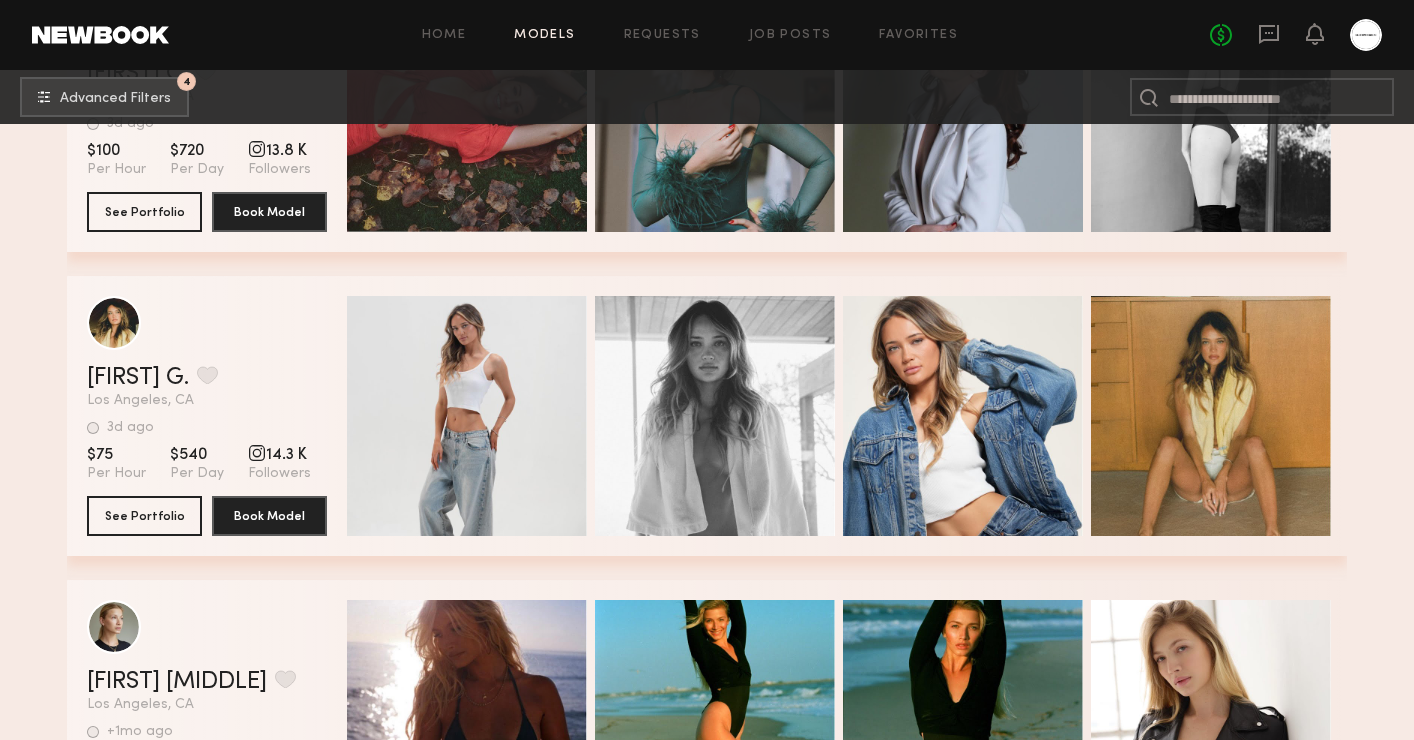 scroll, scrollTop: 55941, scrollLeft: 0, axis: vertical 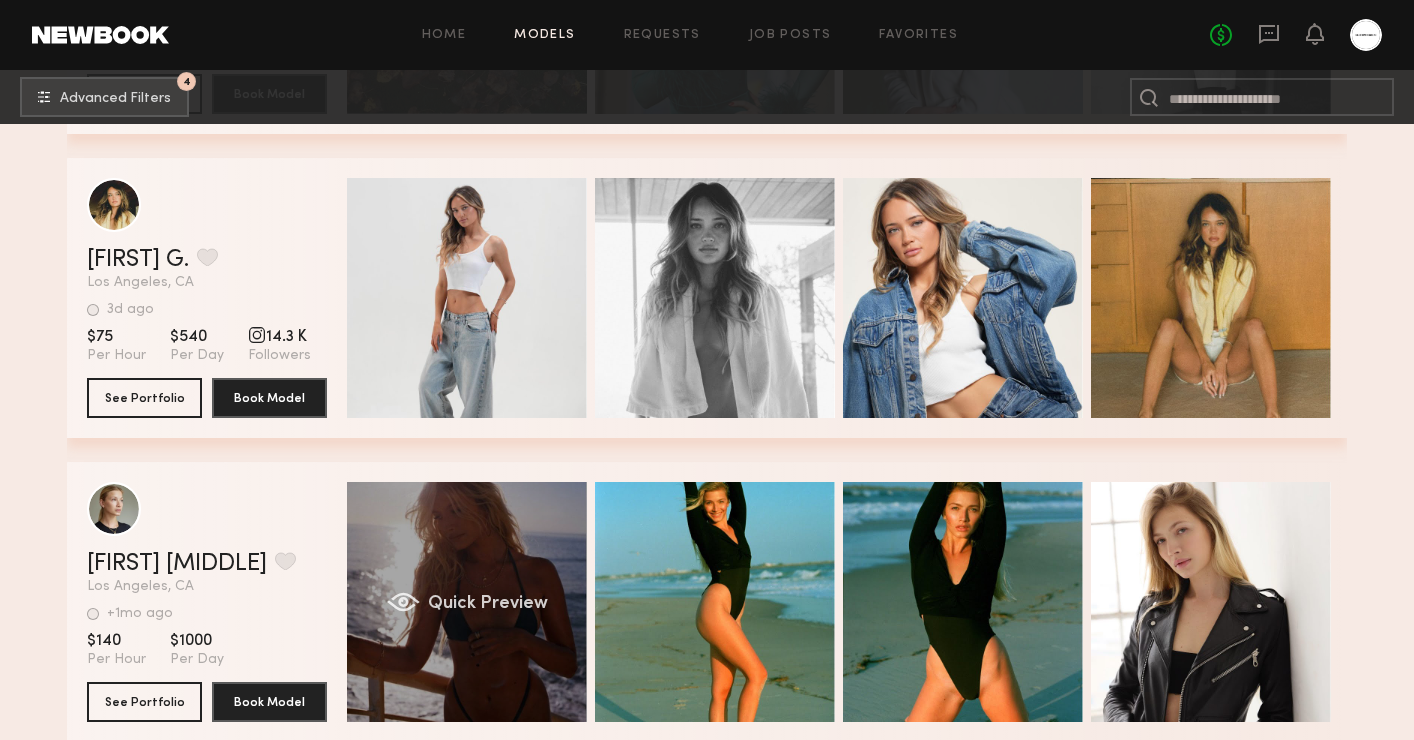 click on "Quick Preview" 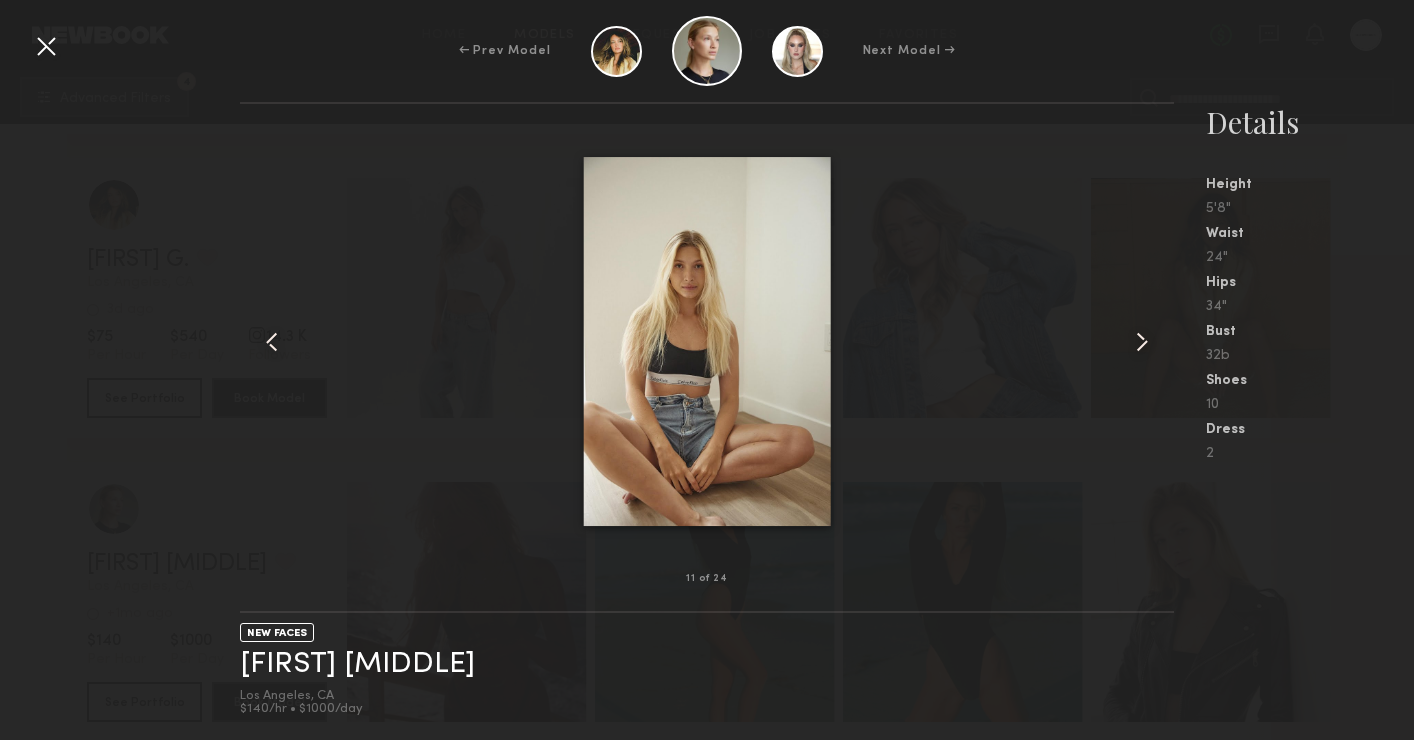 click at bounding box center [46, 46] 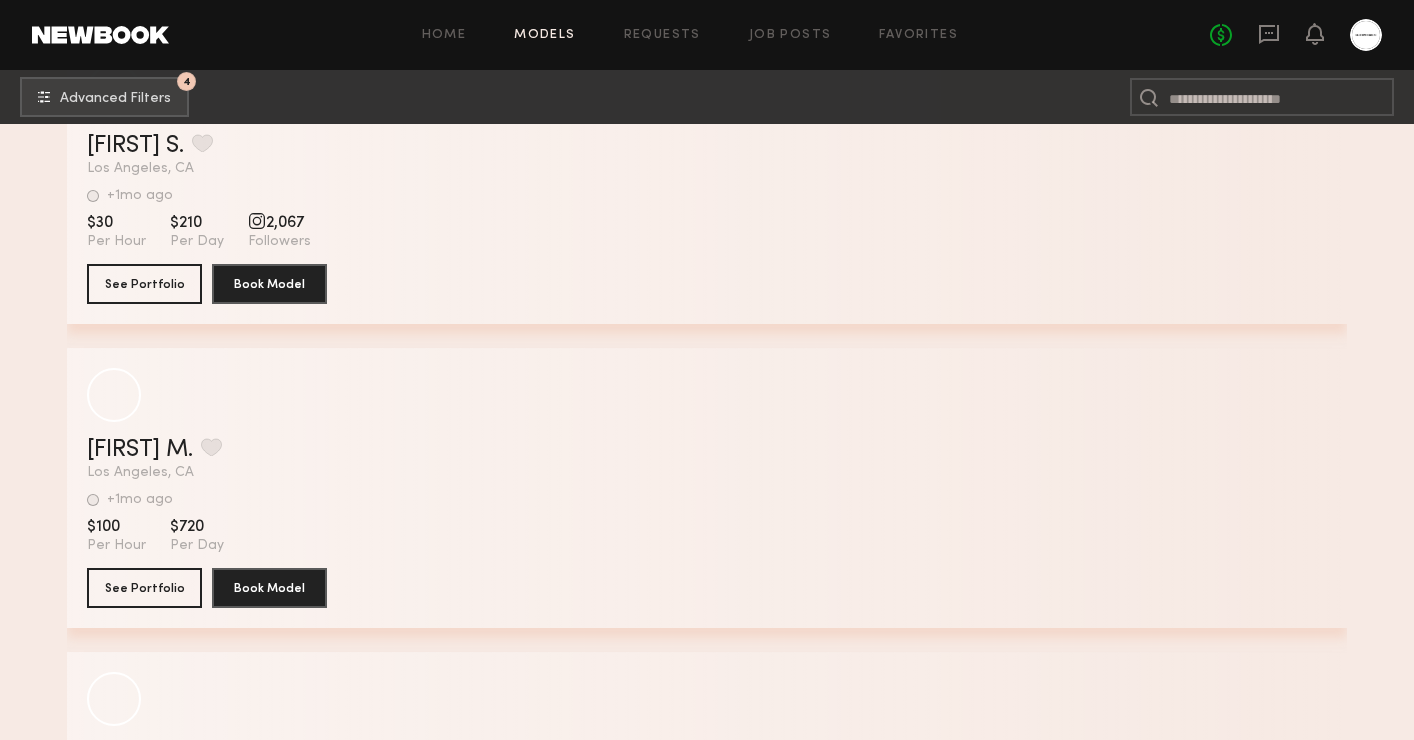 scroll, scrollTop: 64705, scrollLeft: 0, axis: vertical 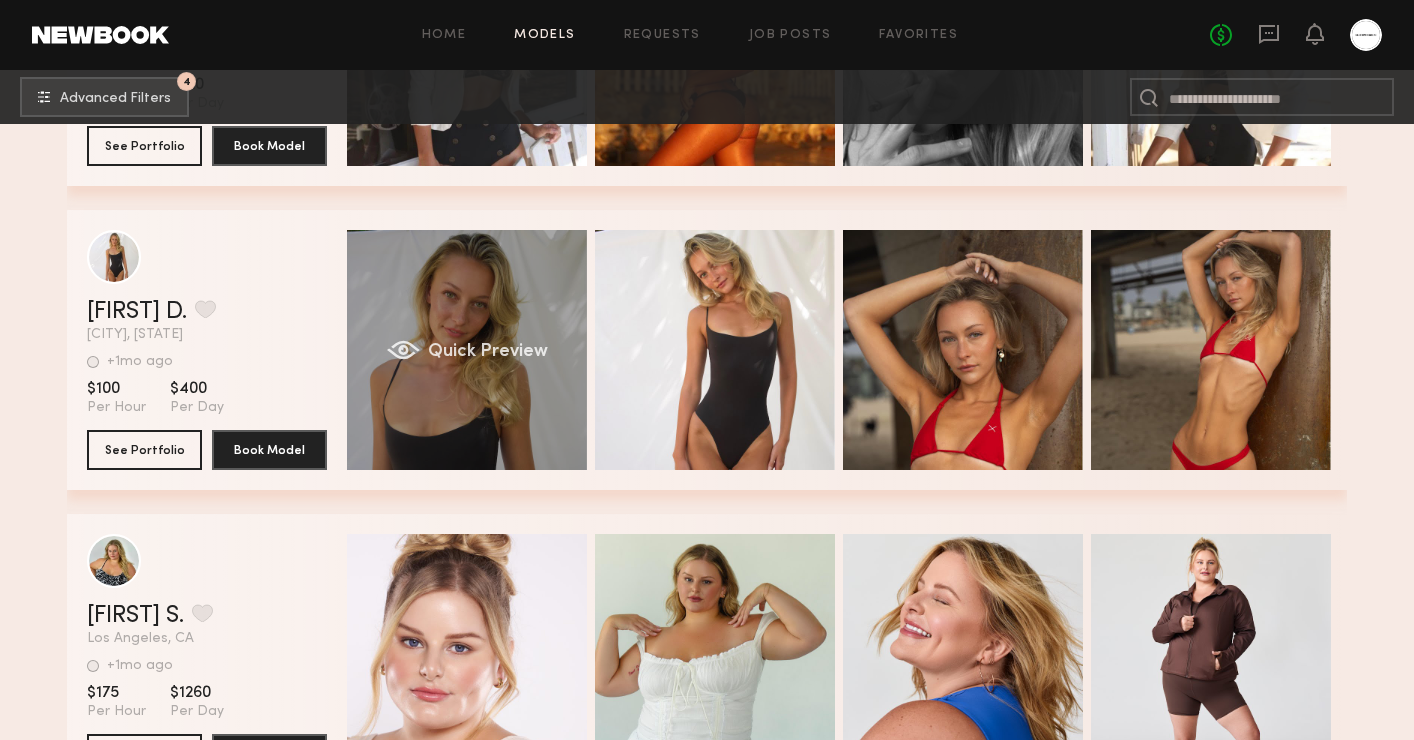 click on "Quick Preview" 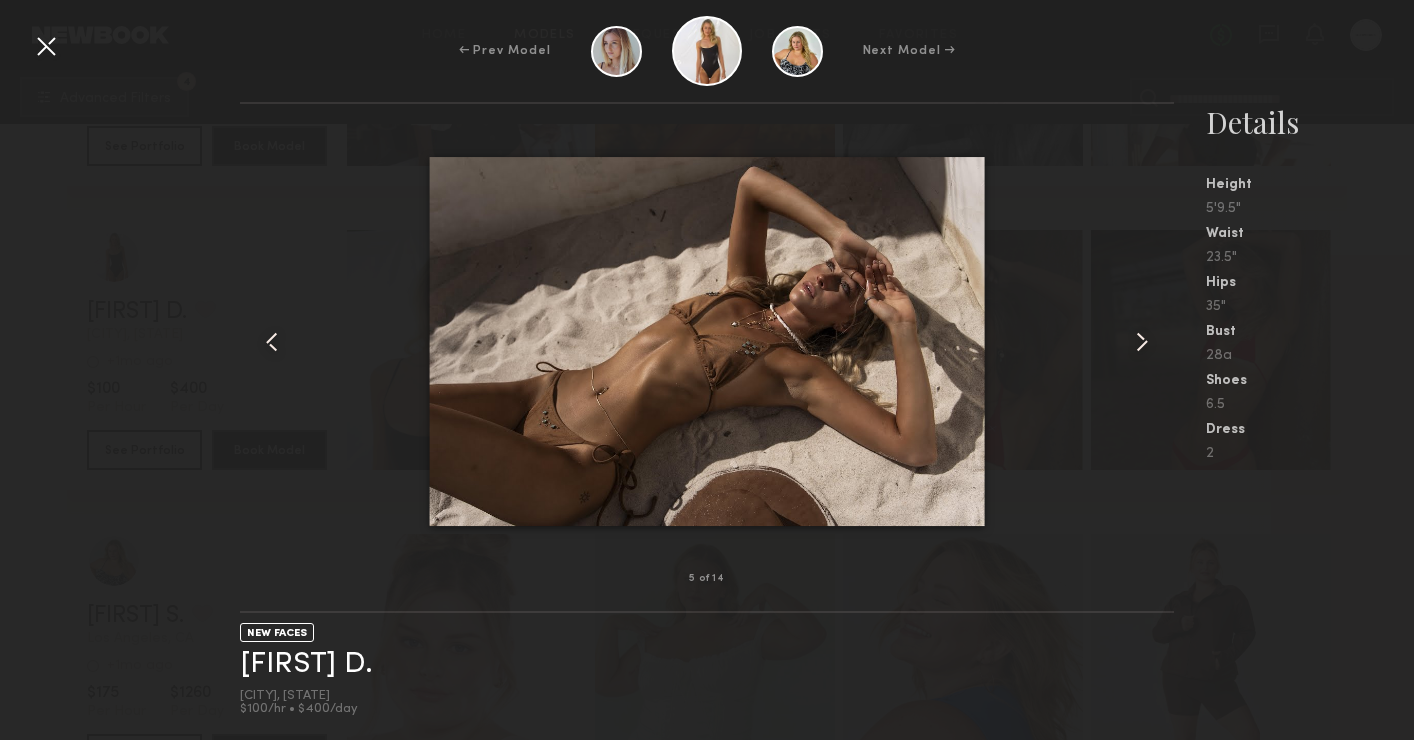 click at bounding box center (46, 46) 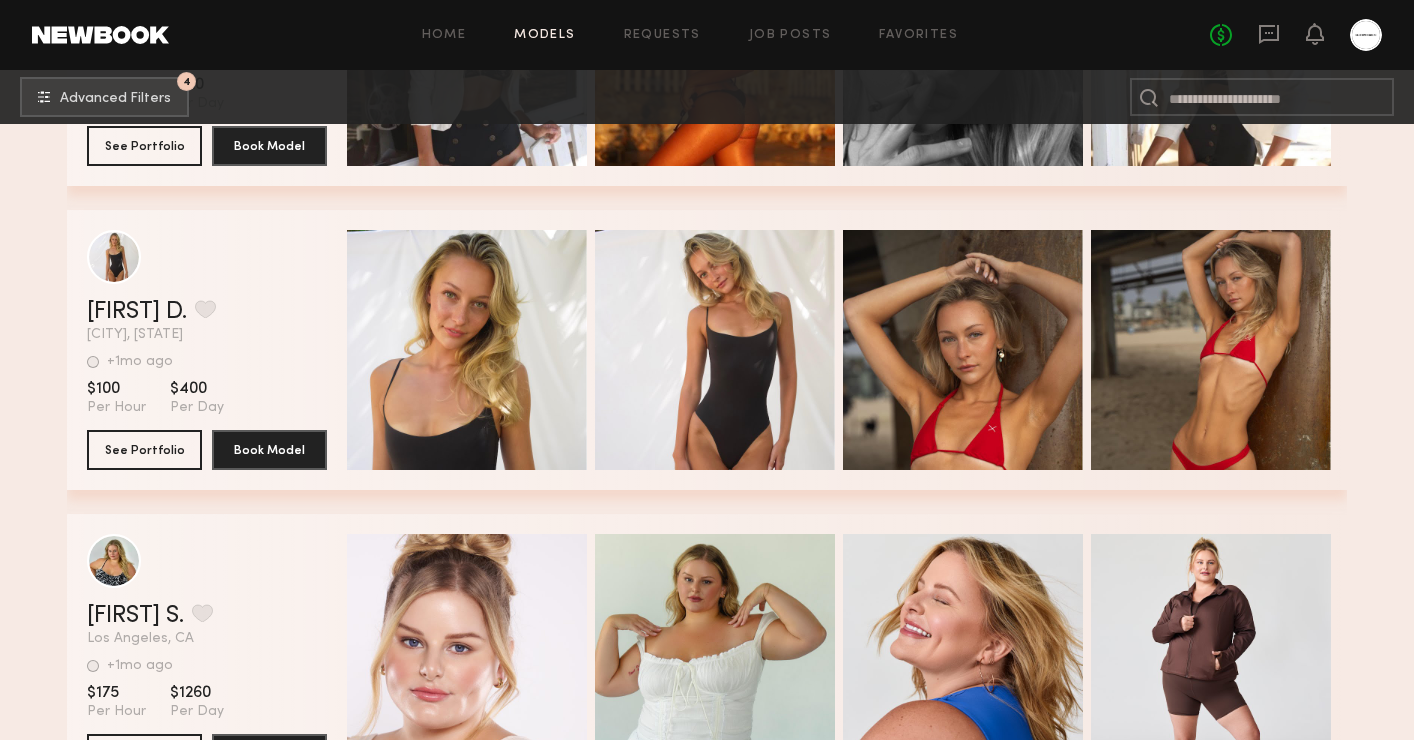 scroll, scrollTop: 65270, scrollLeft: 0, axis: vertical 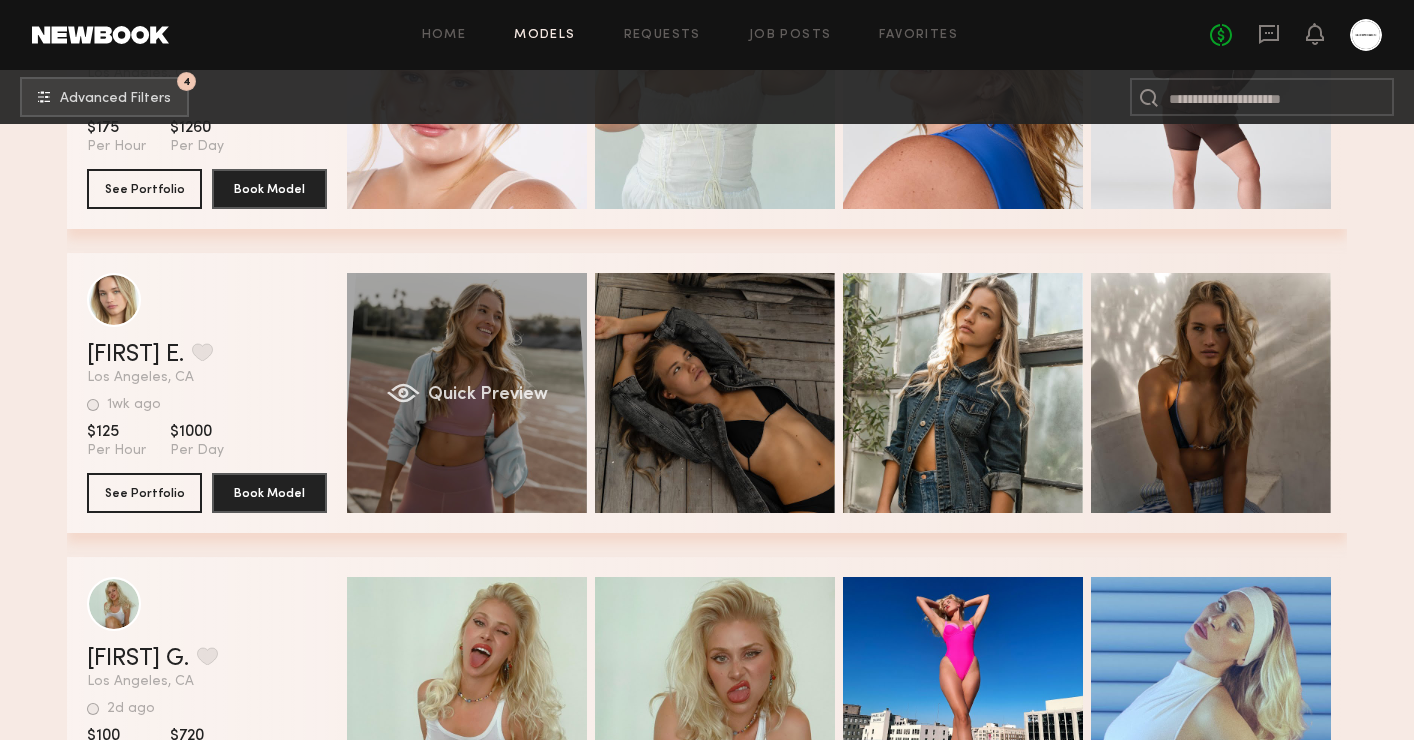 click on "Quick Preview" 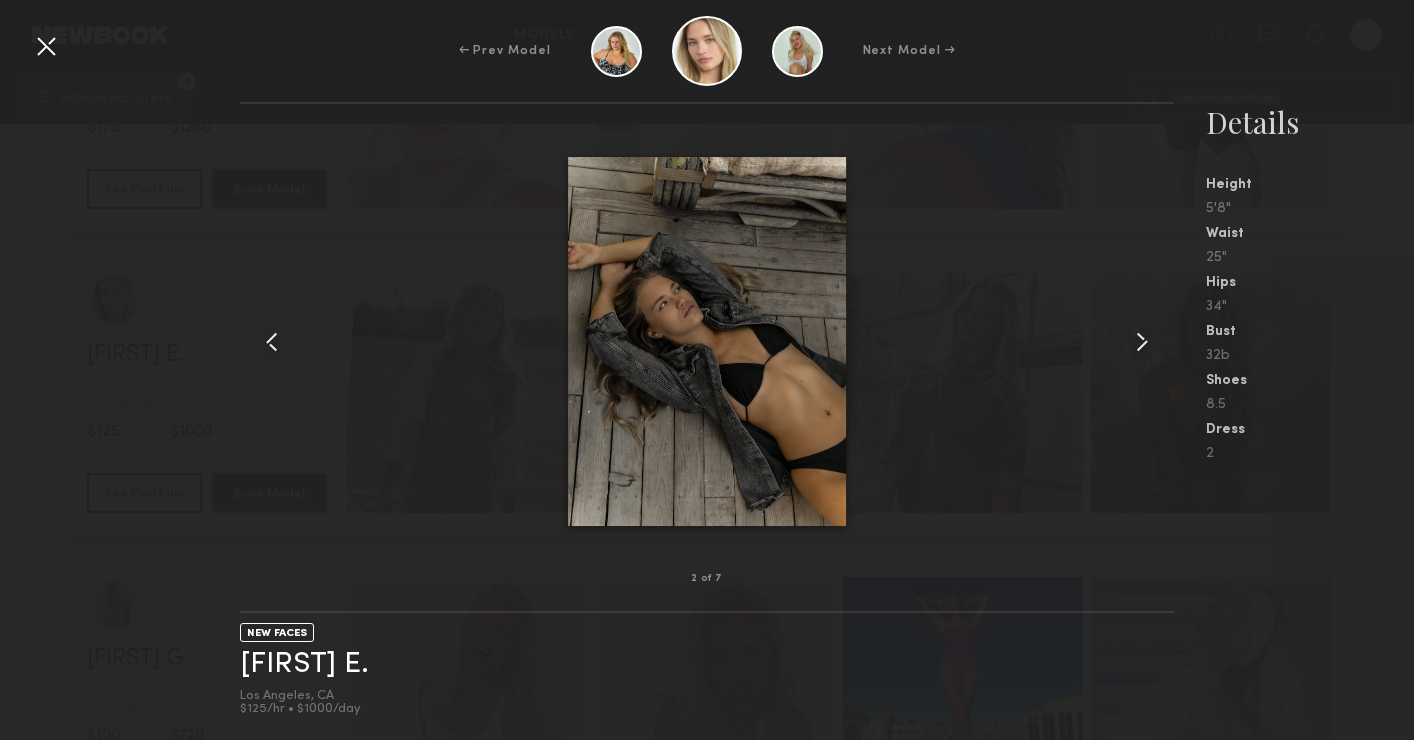 click on "← Prev Model   Next Model →" at bounding box center [707, 51] 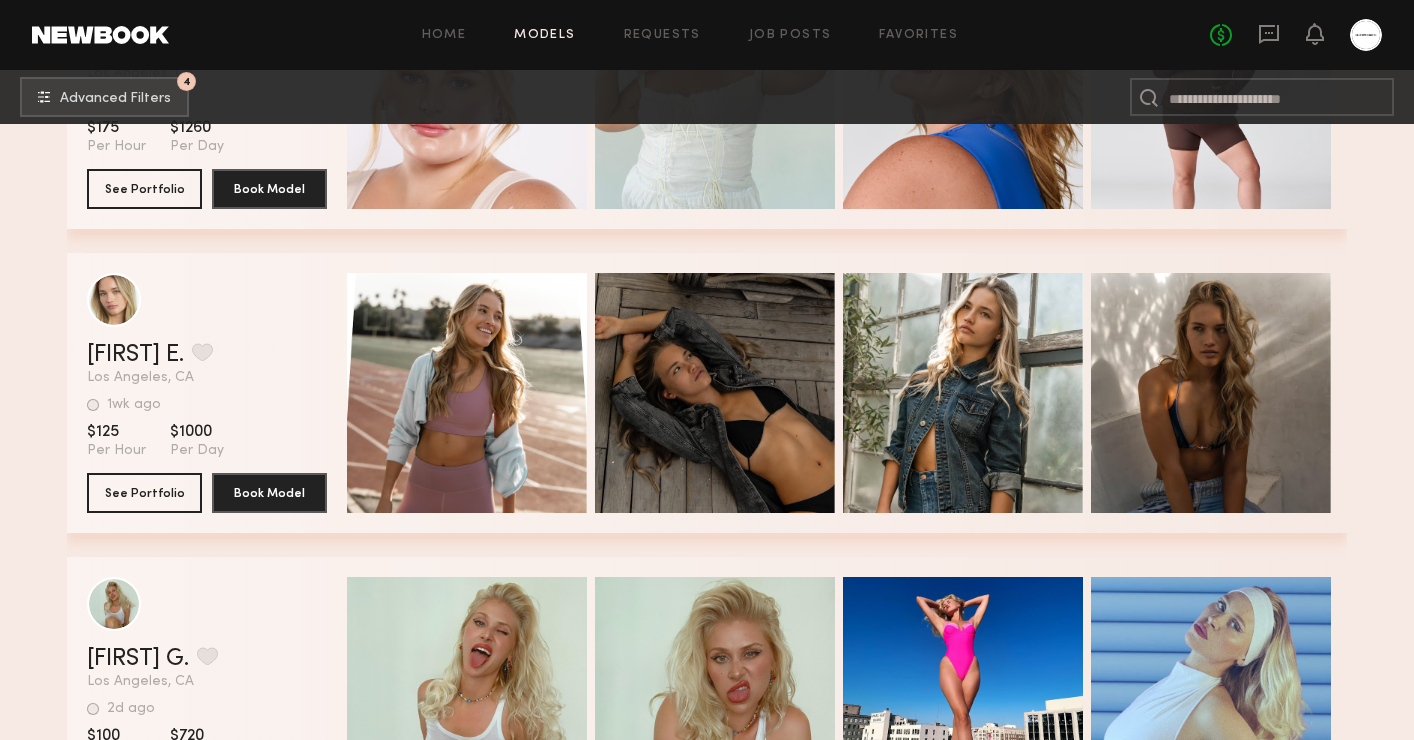 scroll, scrollTop: 65905, scrollLeft: 0, axis: vertical 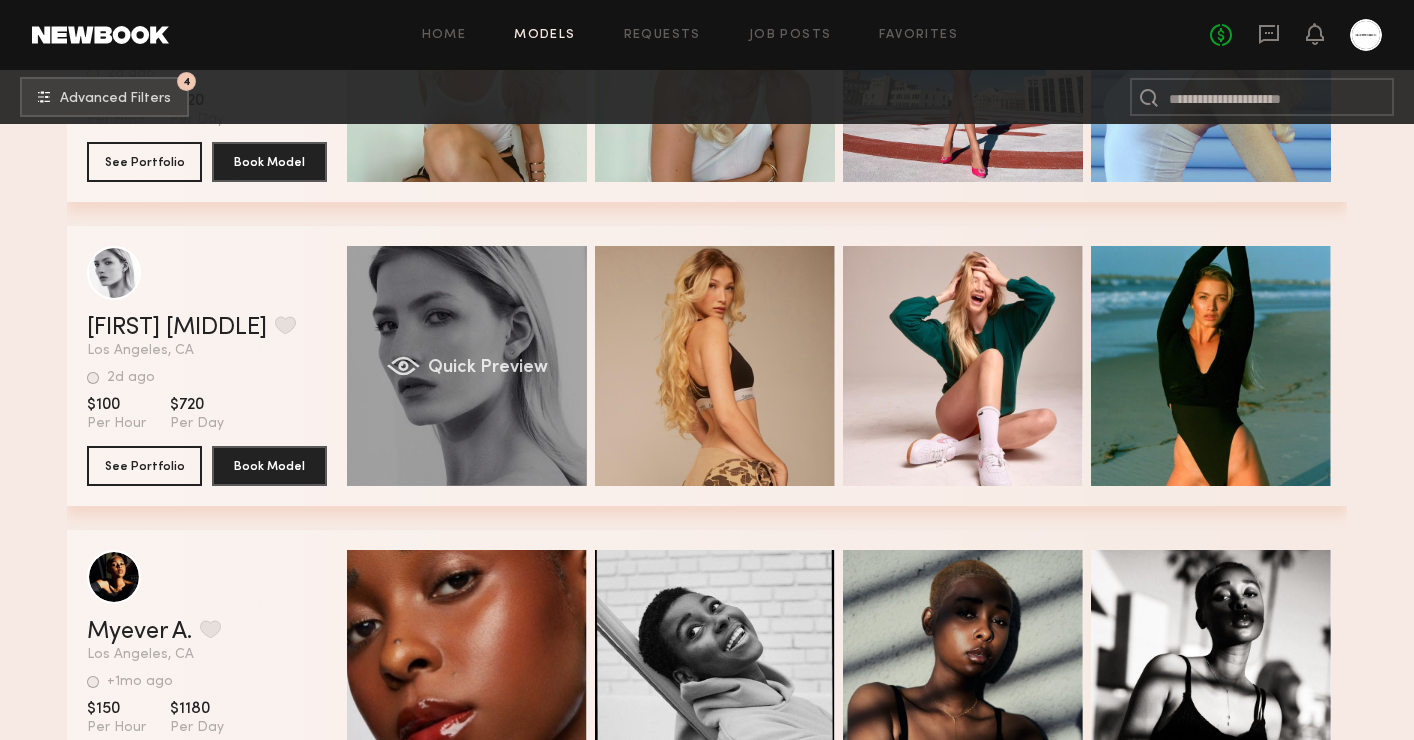 click on "Quick Preview" 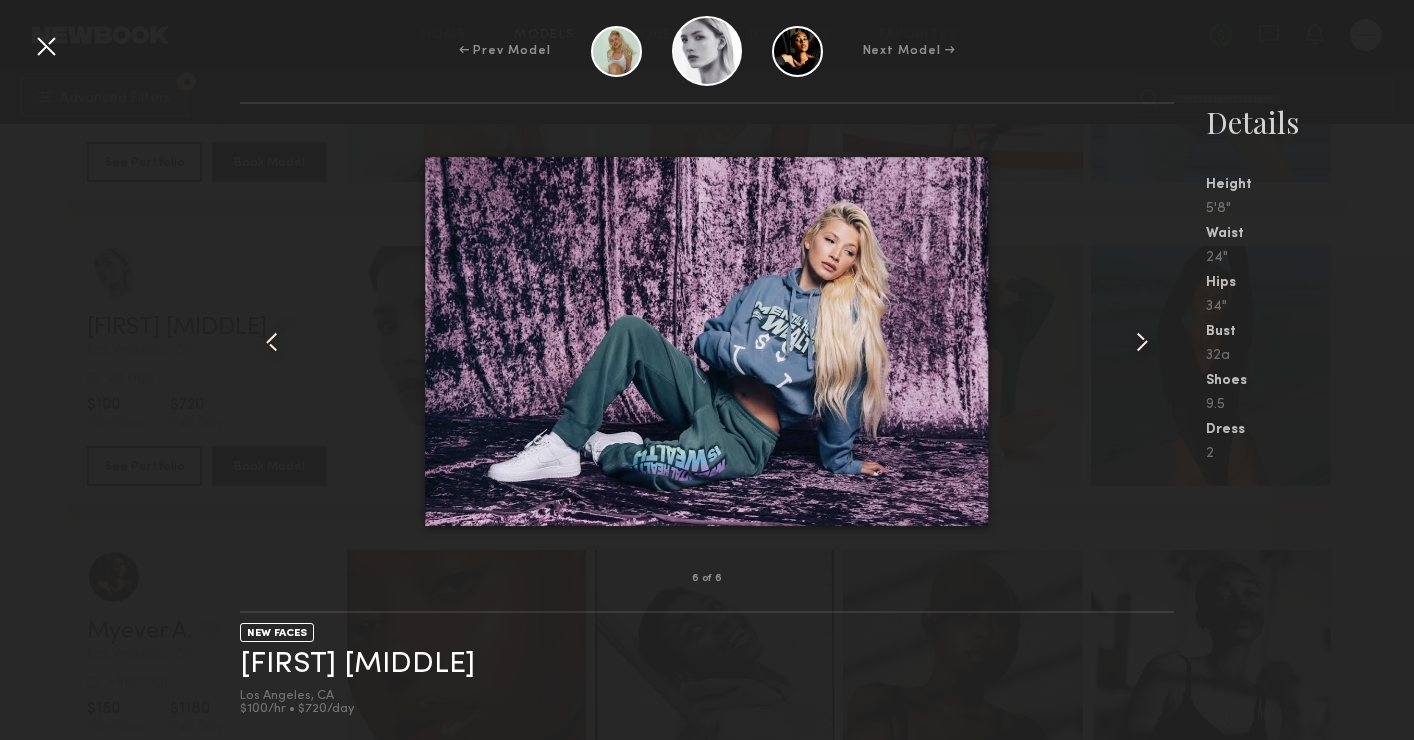 click at bounding box center (46, 46) 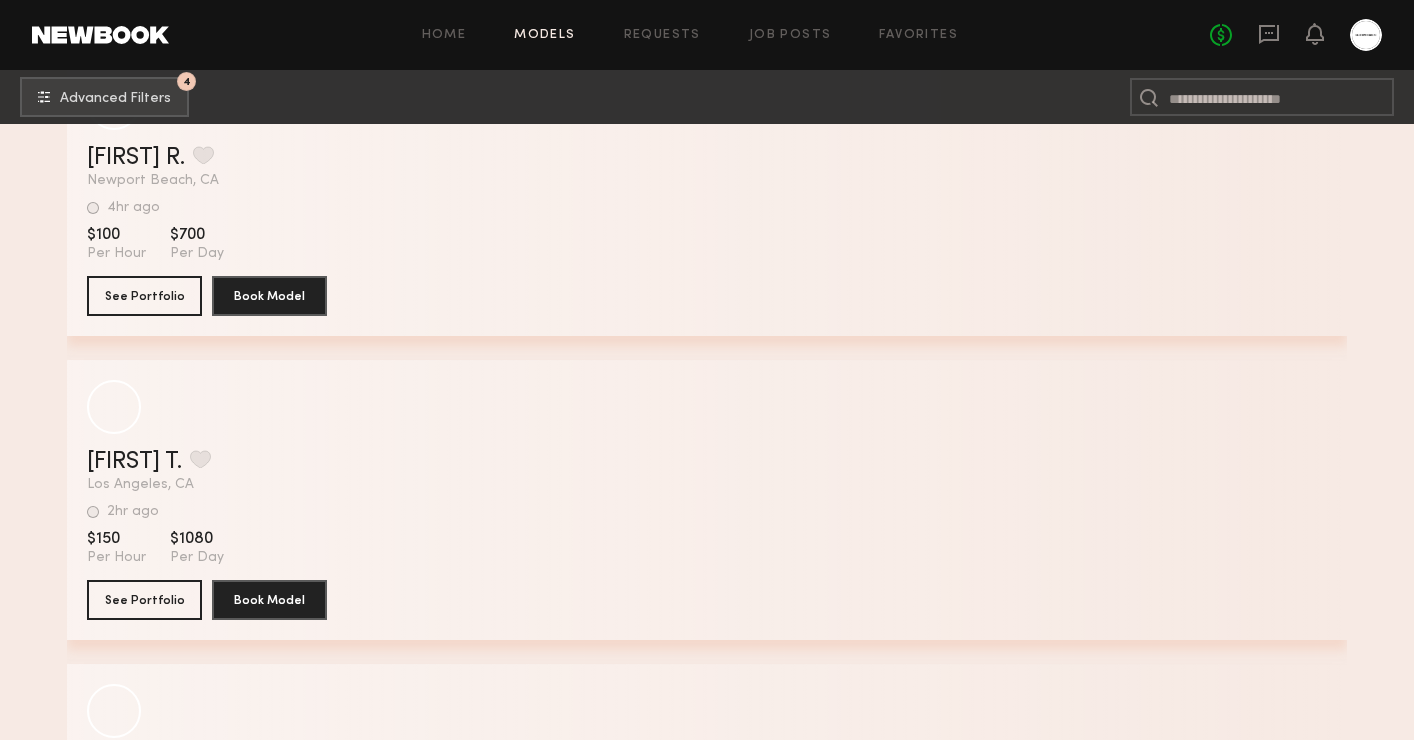 scroll, scrollTop: 75967, scrollLeft: 0, axis: vertical 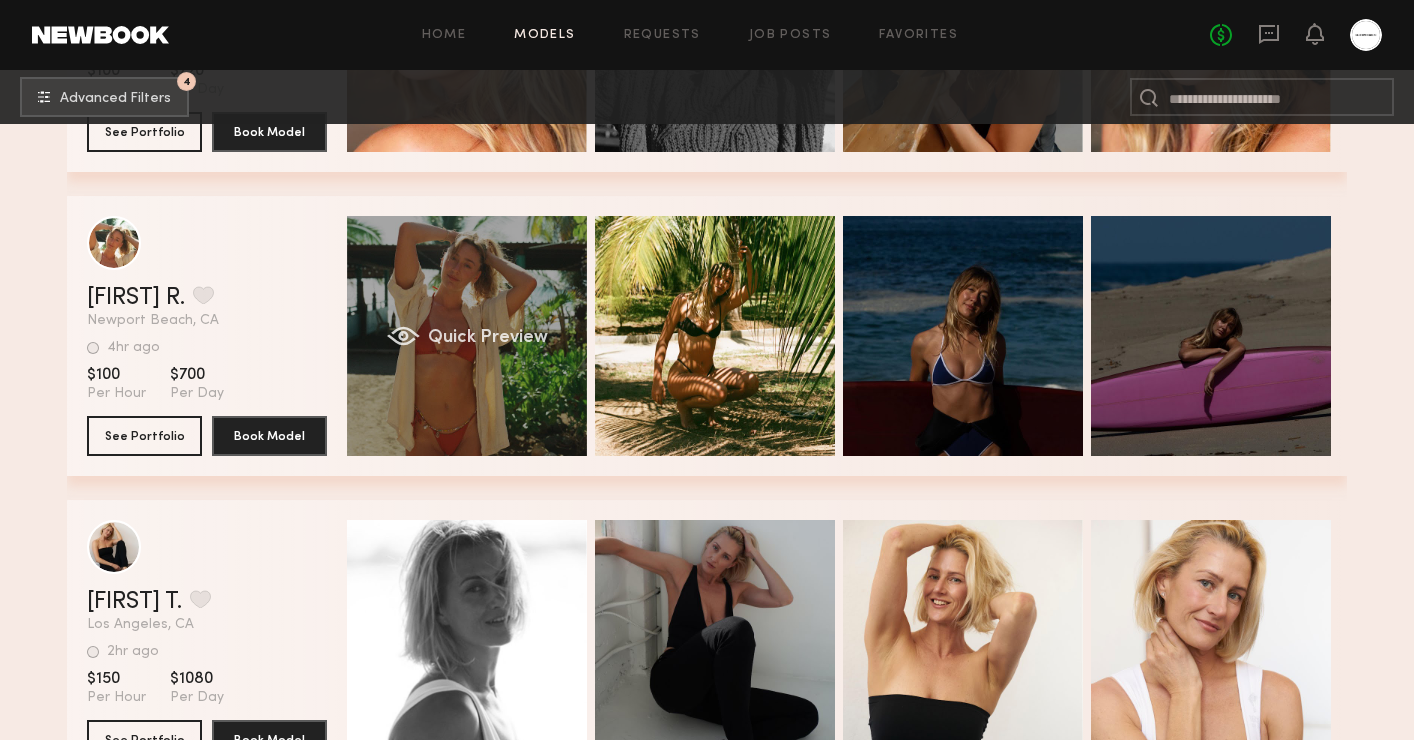 click on "Quick Preview" 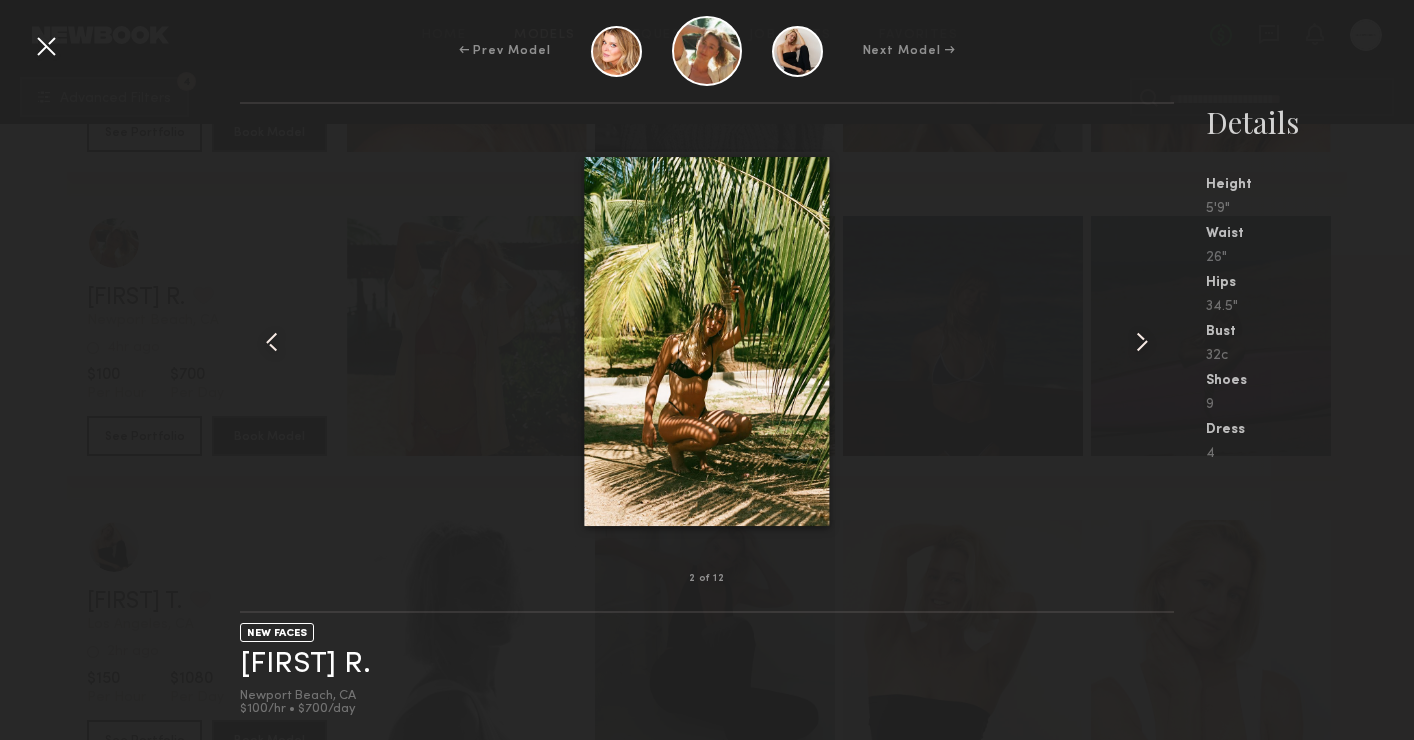click at bounding box center (46, 46) 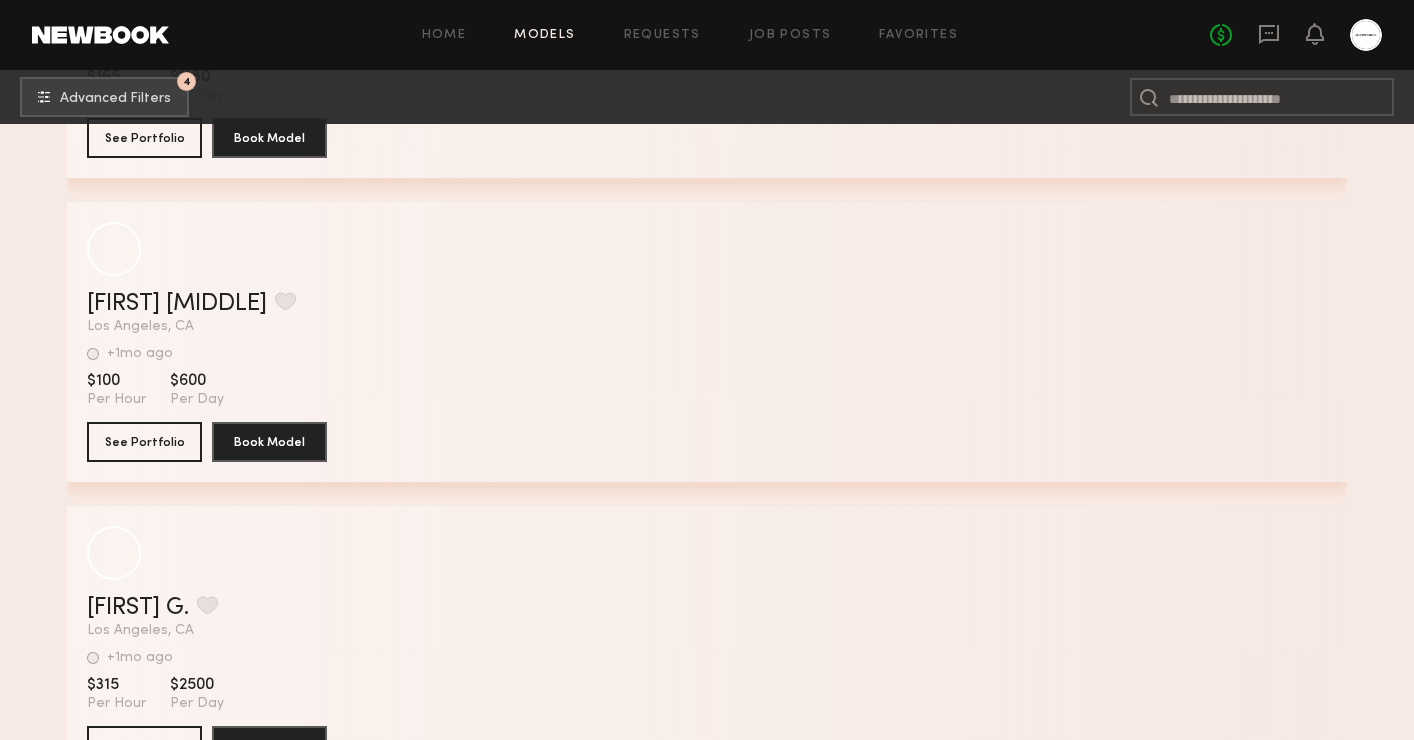 scroll, scrollTop: 79912, scrollLeft: 0, axis: vertical 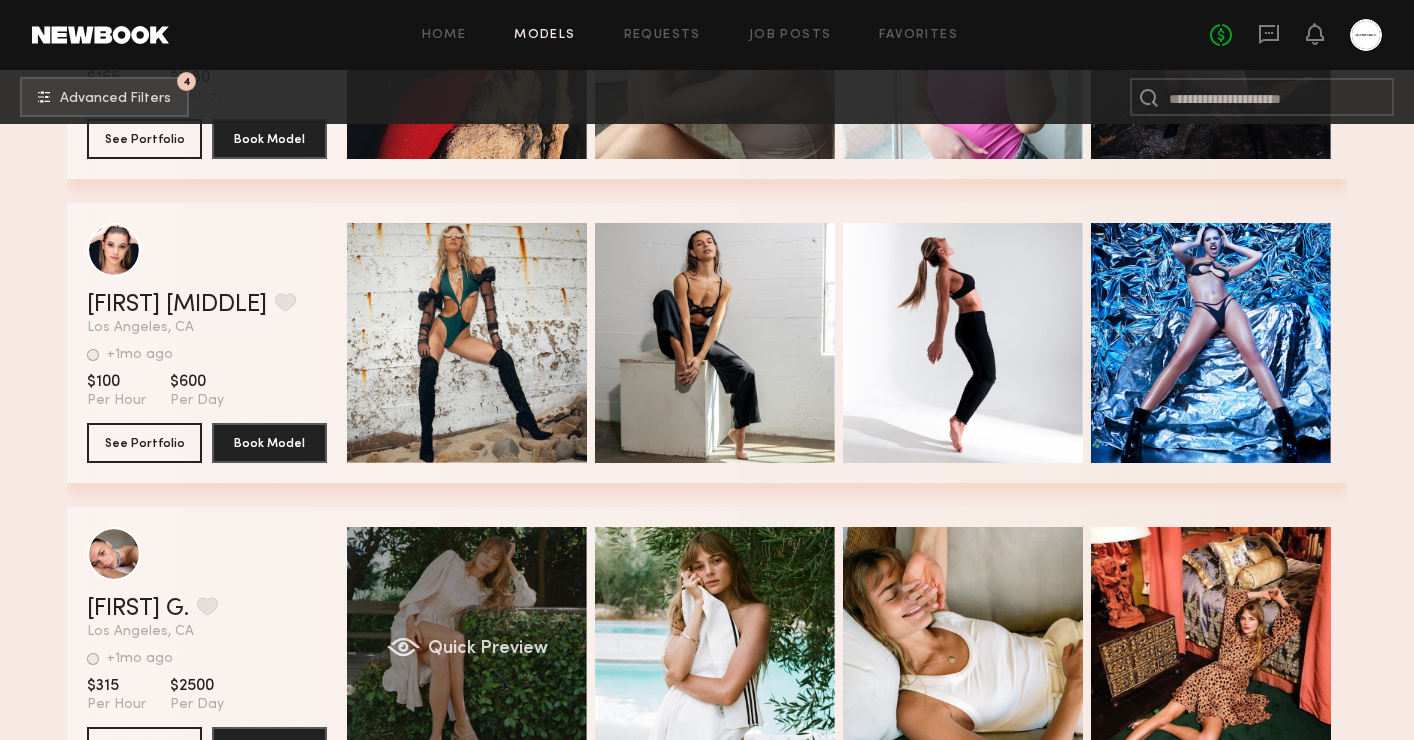 click on "Quick Preview" 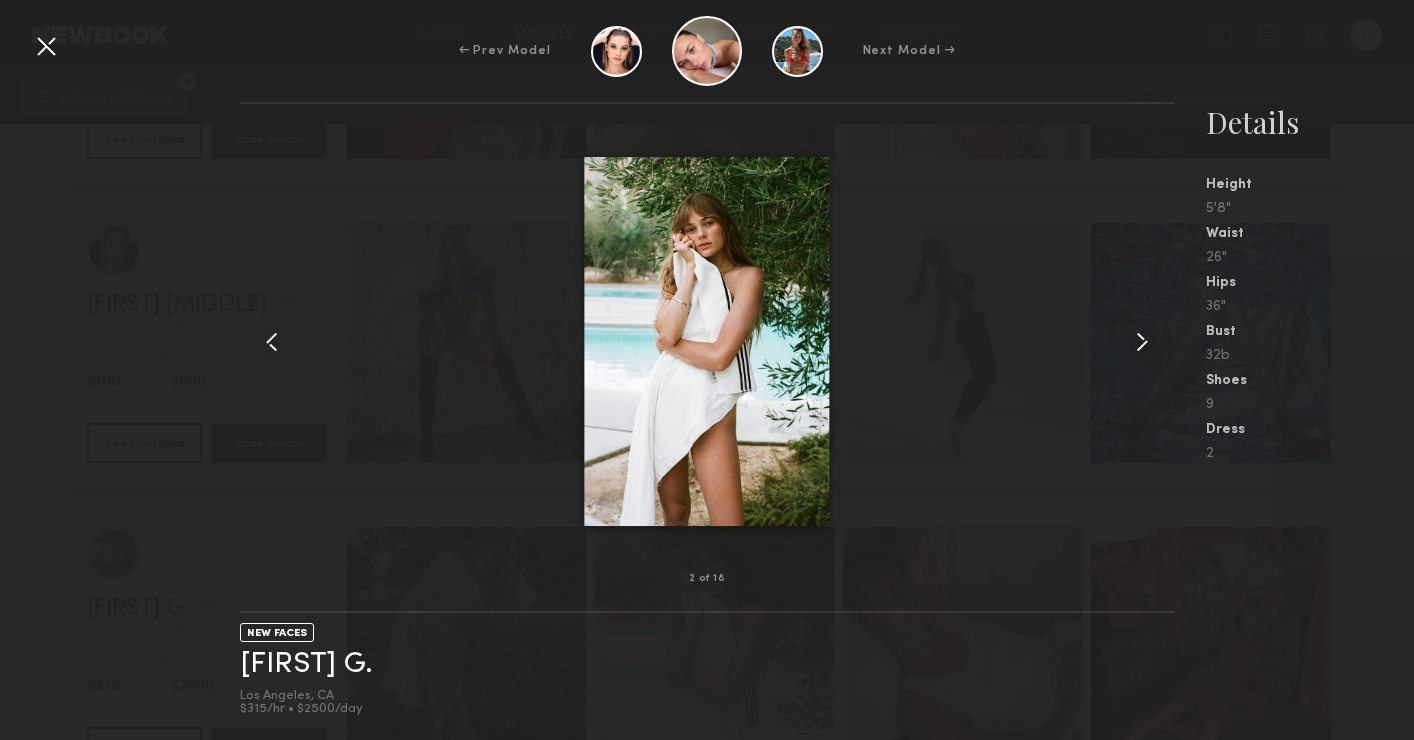 click at bounding box center (46, 46) 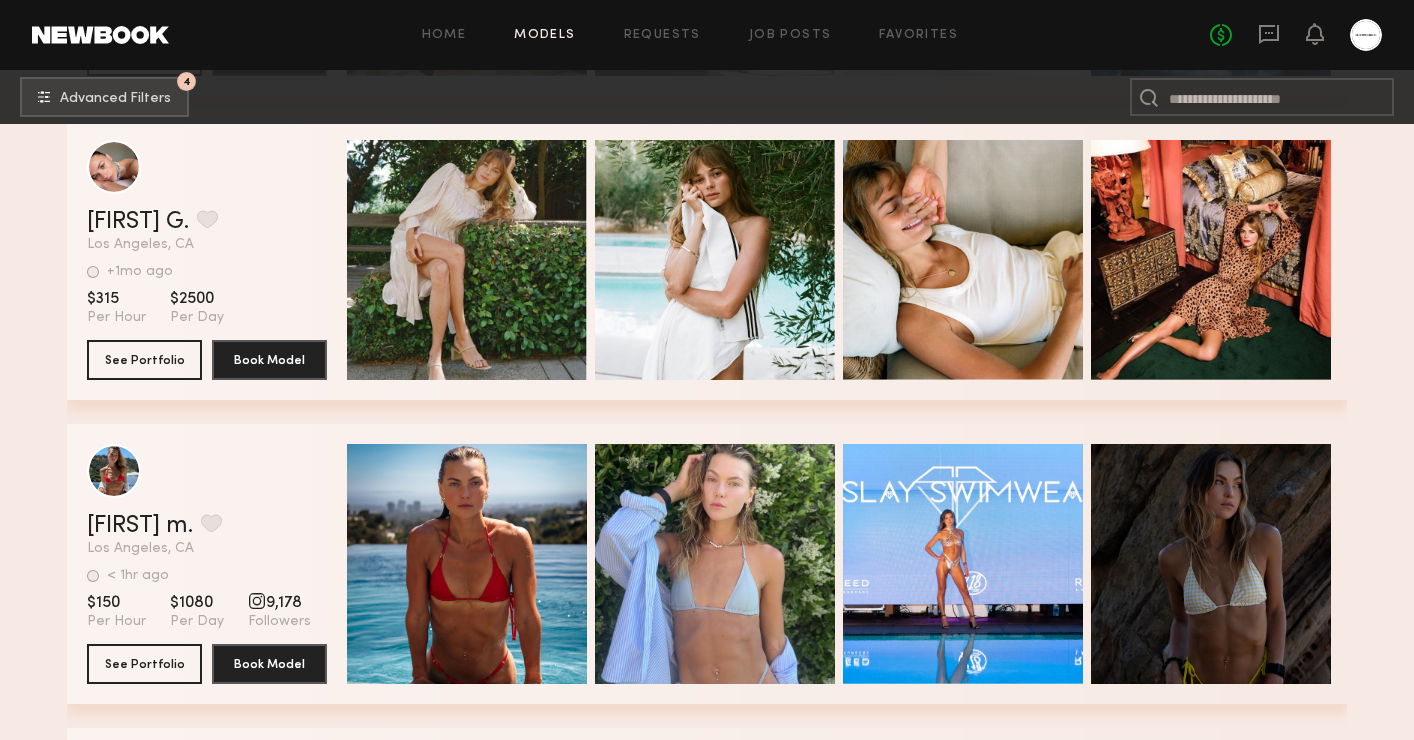 scroll, scrollTop: 80297, scrollLeft: 0, axis: vertical 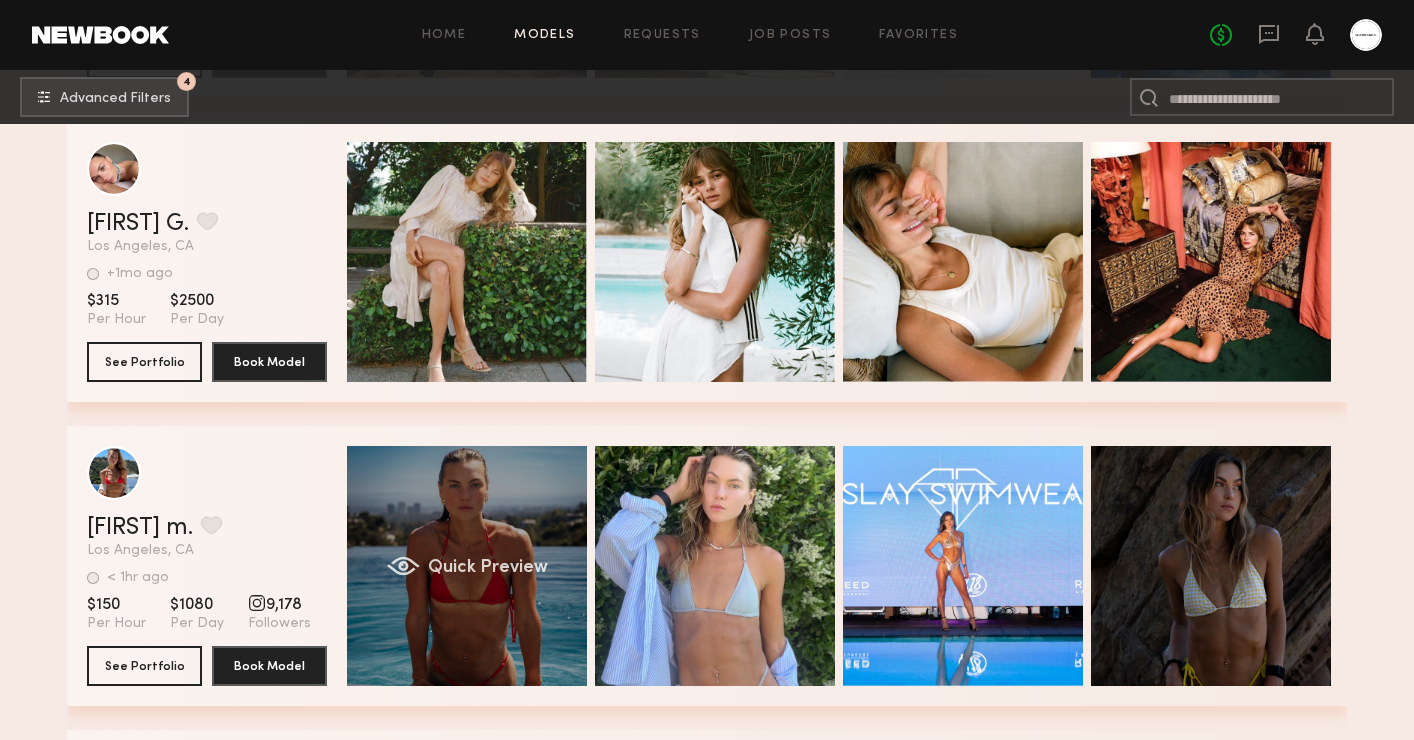 click on "Quick Preview" 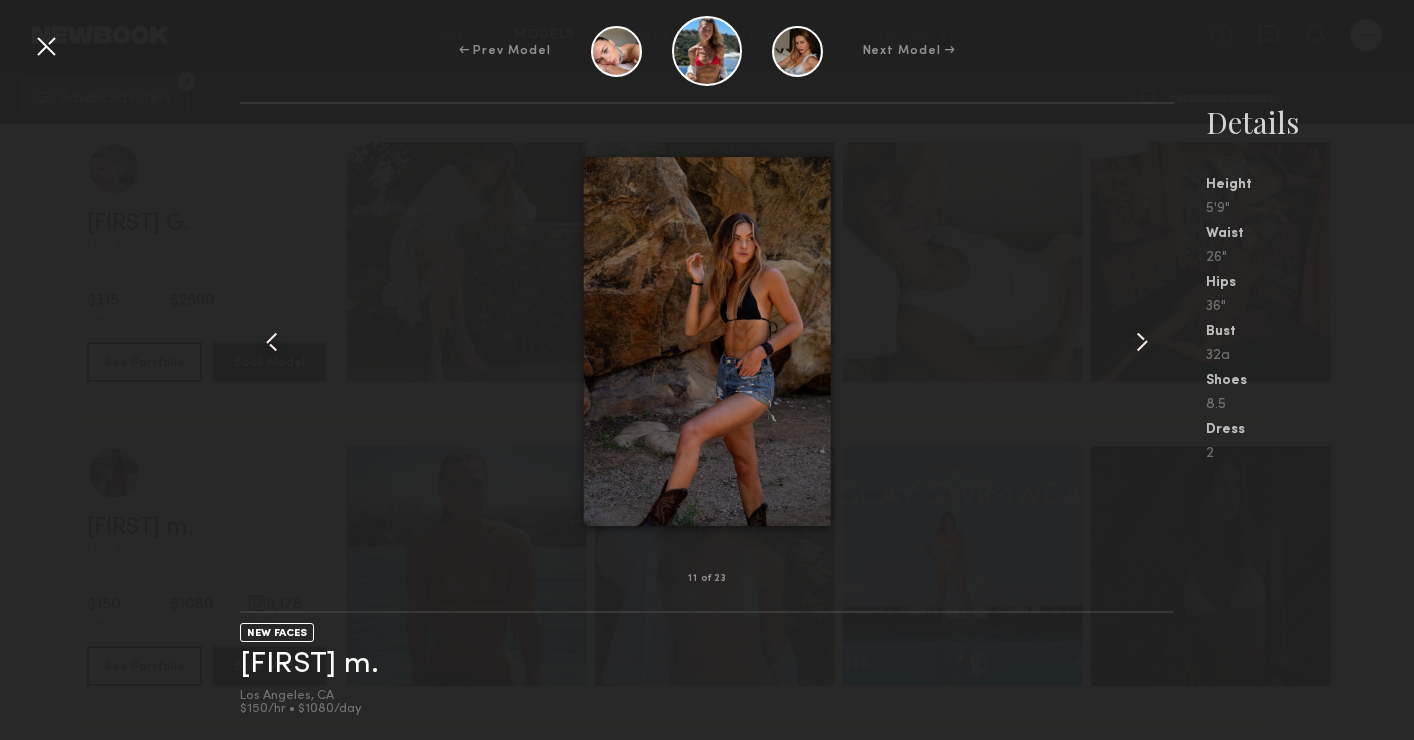click at bounding box center (46, 46) 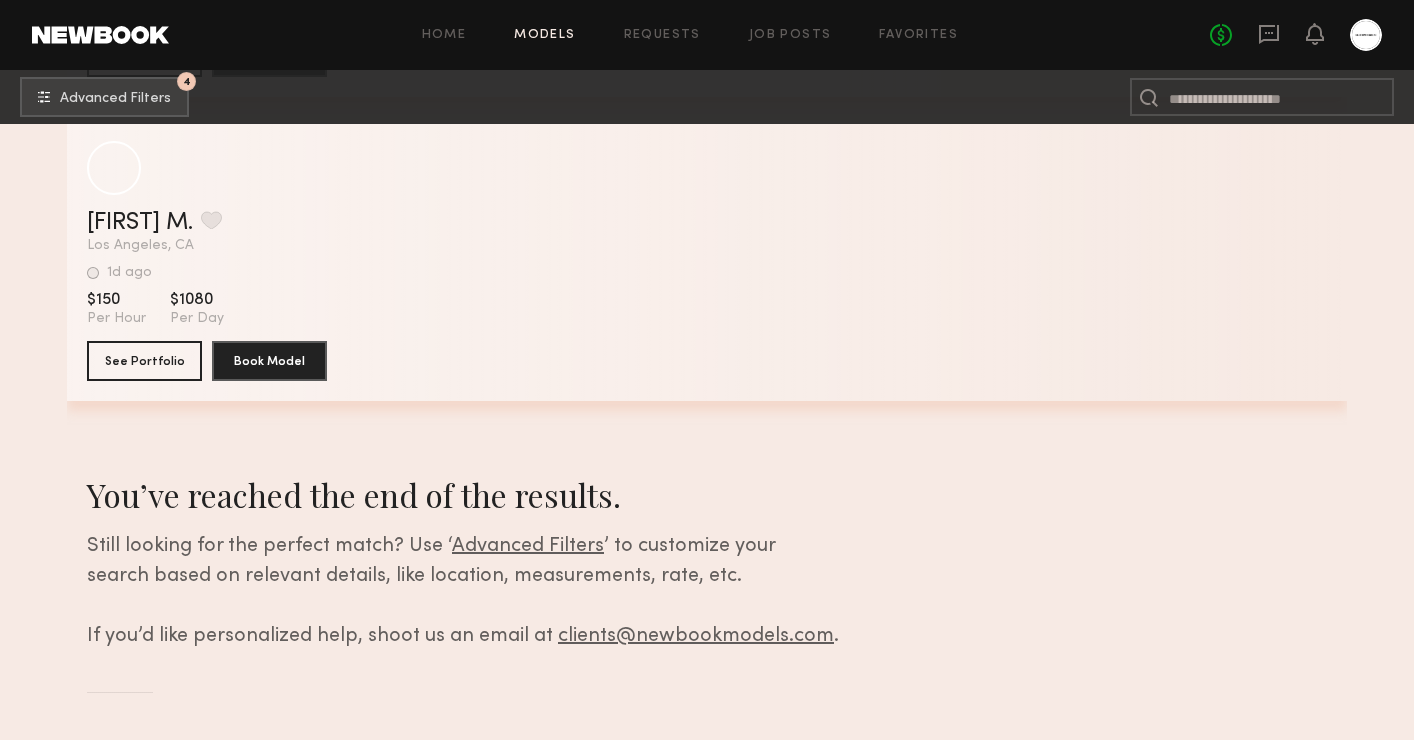 scroll, scrollTop: 85362, scrollLeft: 0, axis: vertical 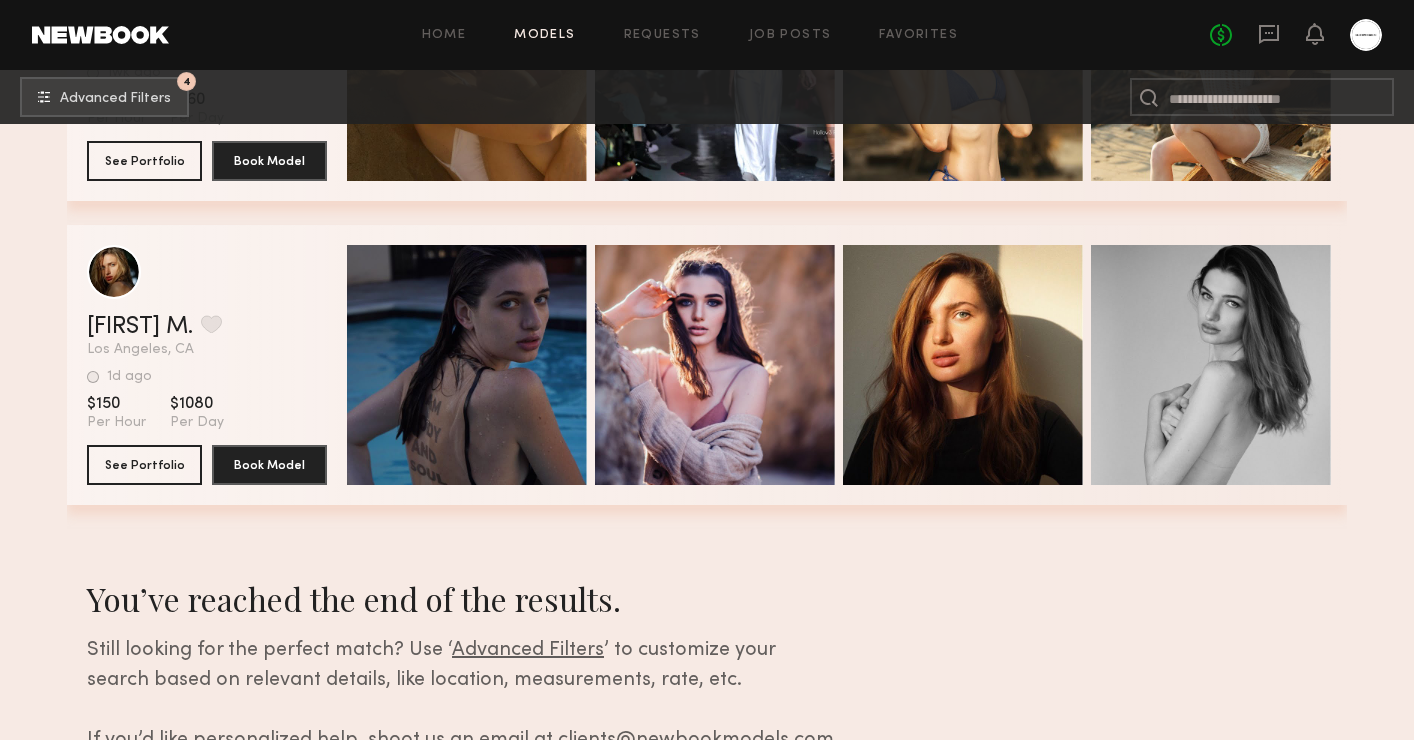 click on "Models" 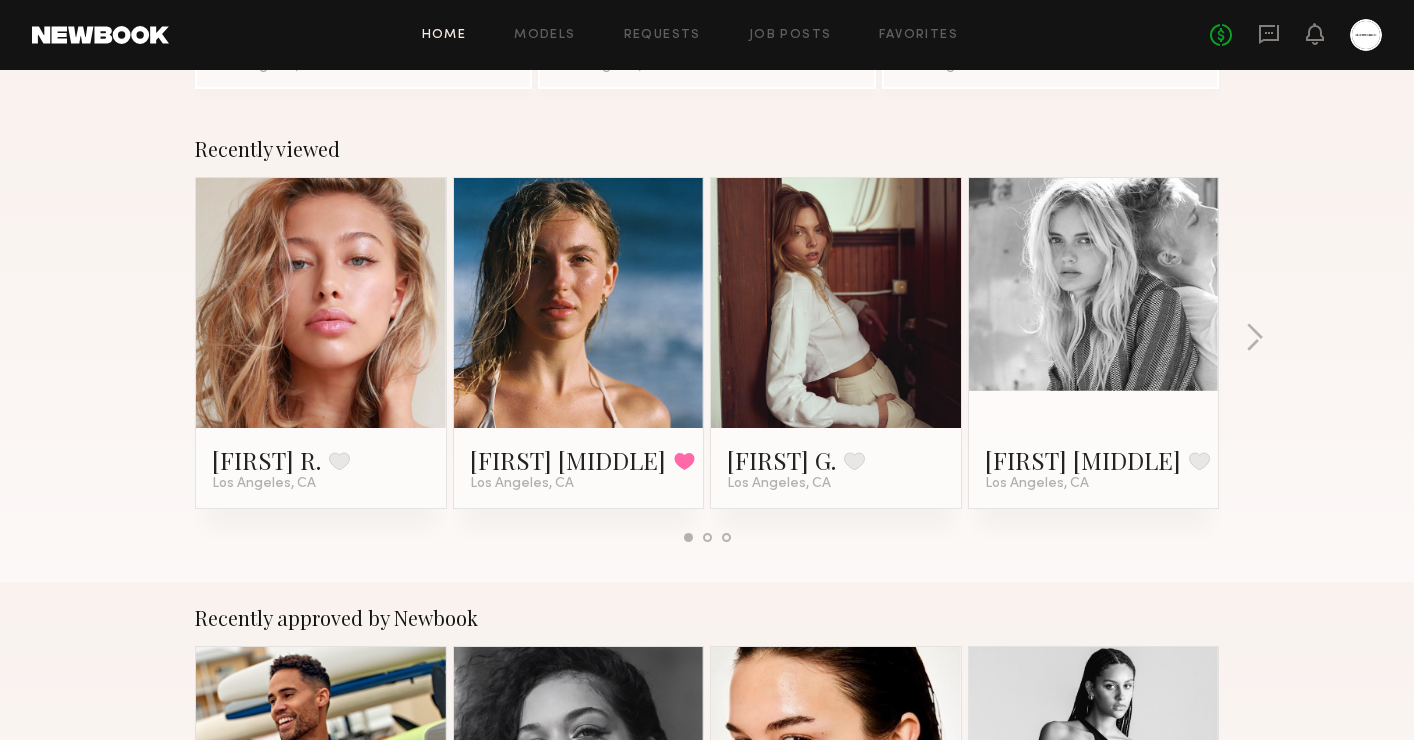 scroll, scrollTop: 272, scrollLeft: 0, axis: vertical 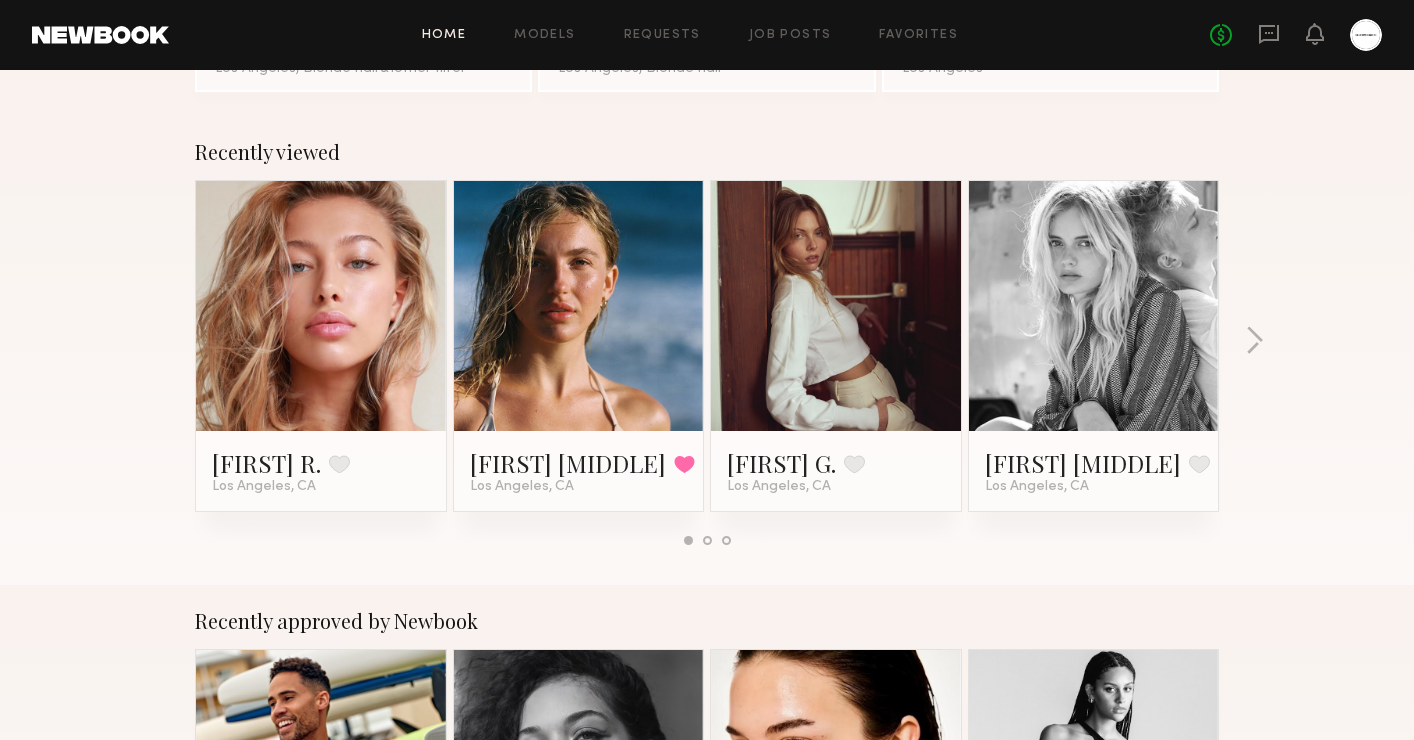 click 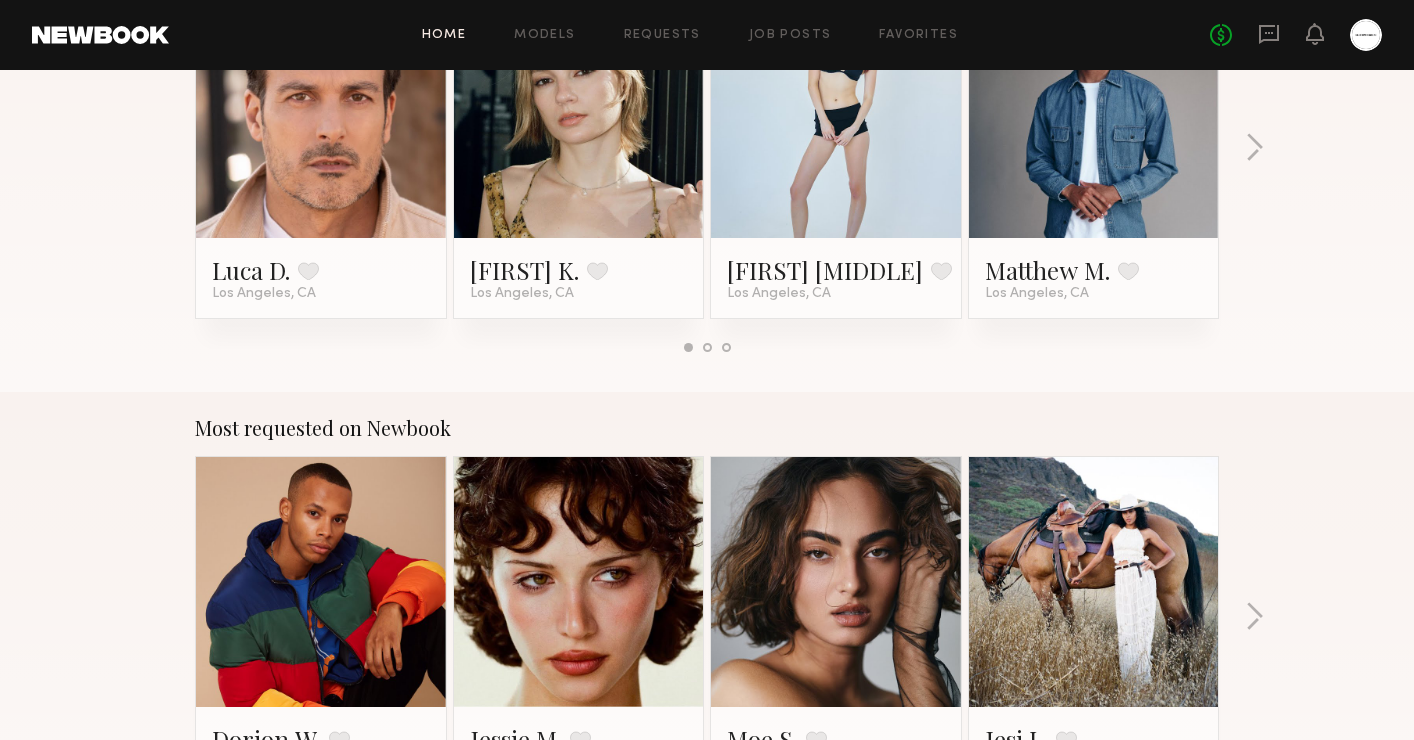 scroll, scrollTop: 1669, scrollLeft: 0, axis: vertical 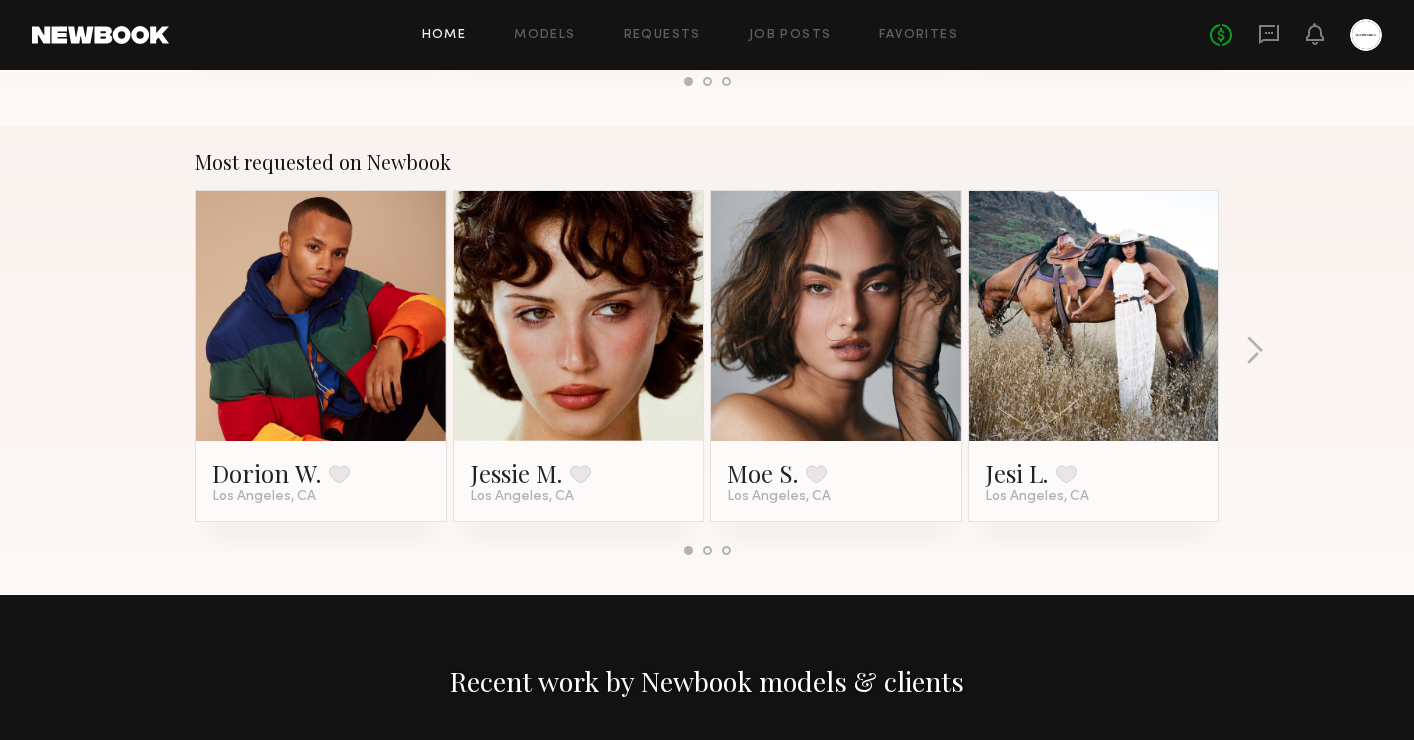 click on "Most requested on Newbook [LAST] W. Favorite [CITY], [STATE] [FIRST] M. Favorite [CITY], [STATE] [FIRST] S. Favorite [CITY], [STATE] [FIRST] L. Favorite [CITY], [STATE]" 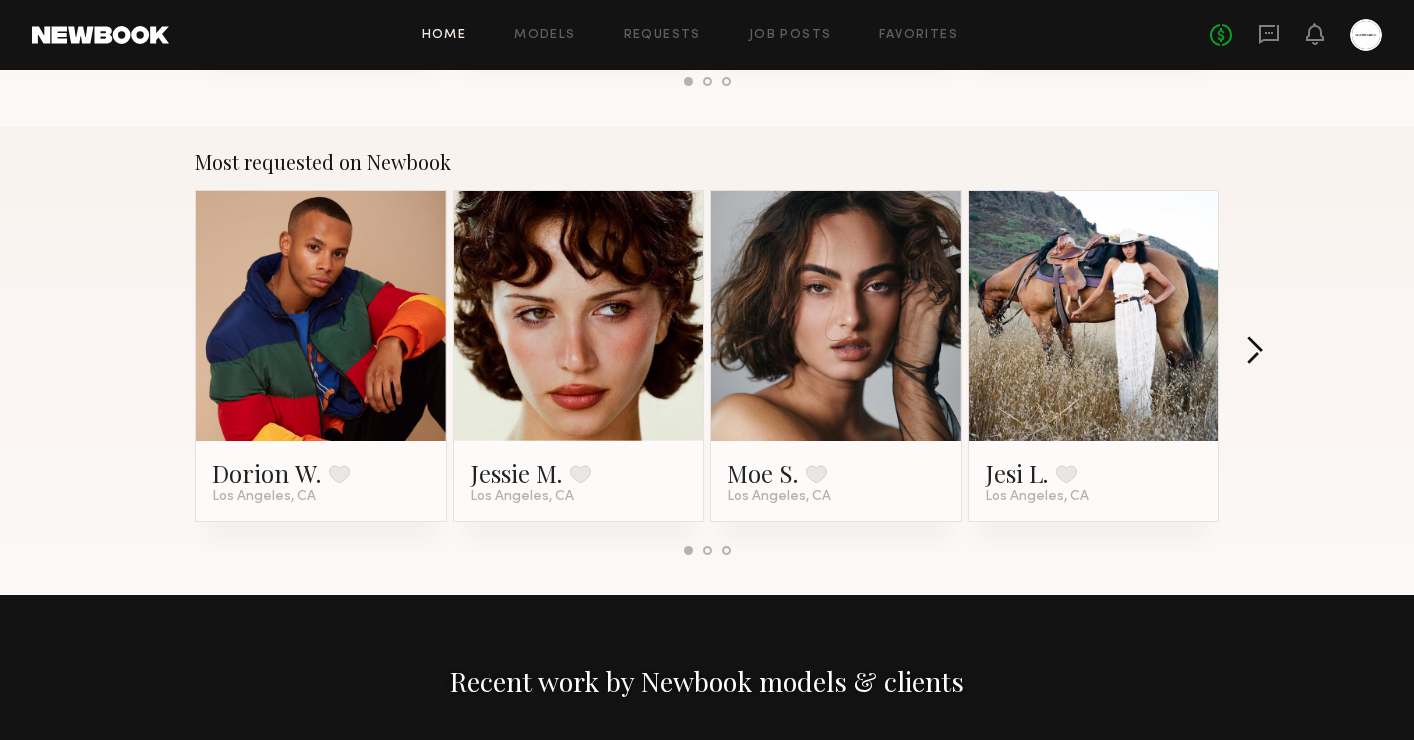 click 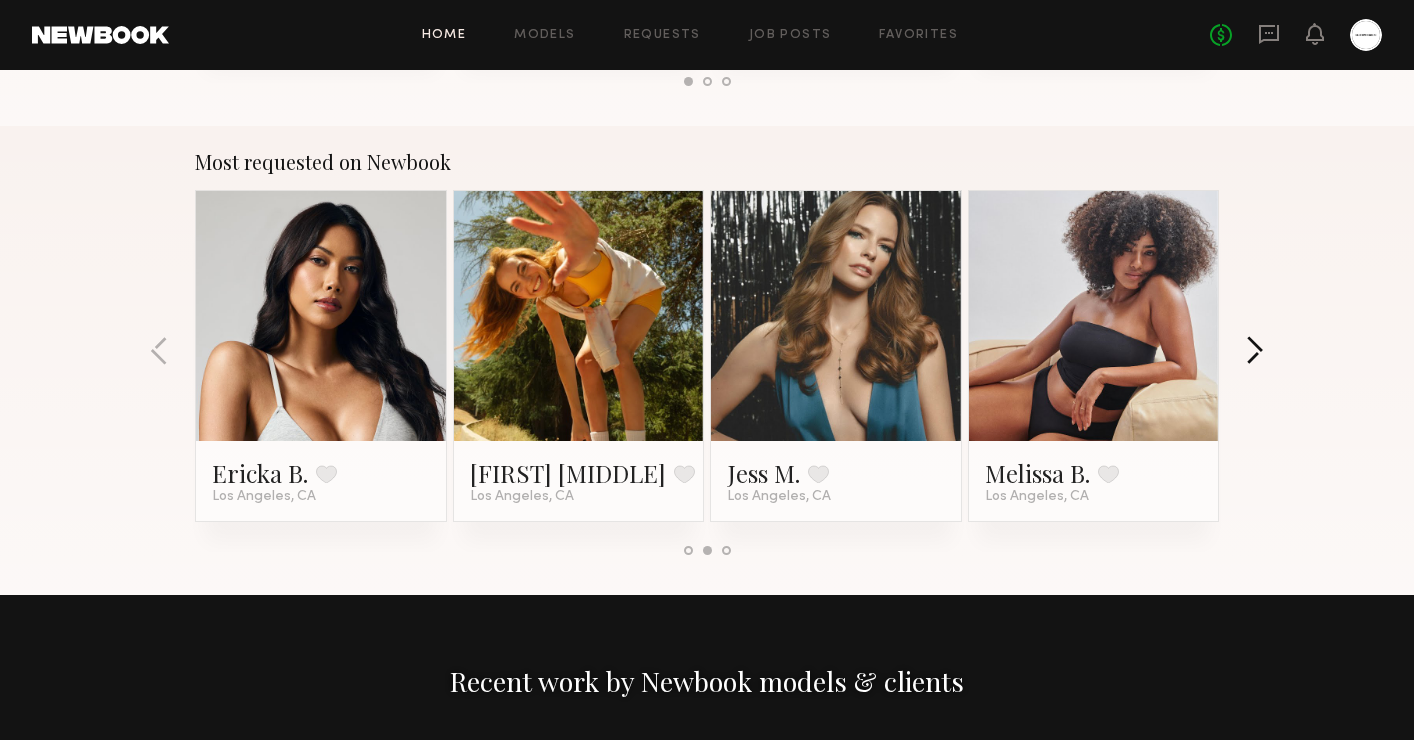 click 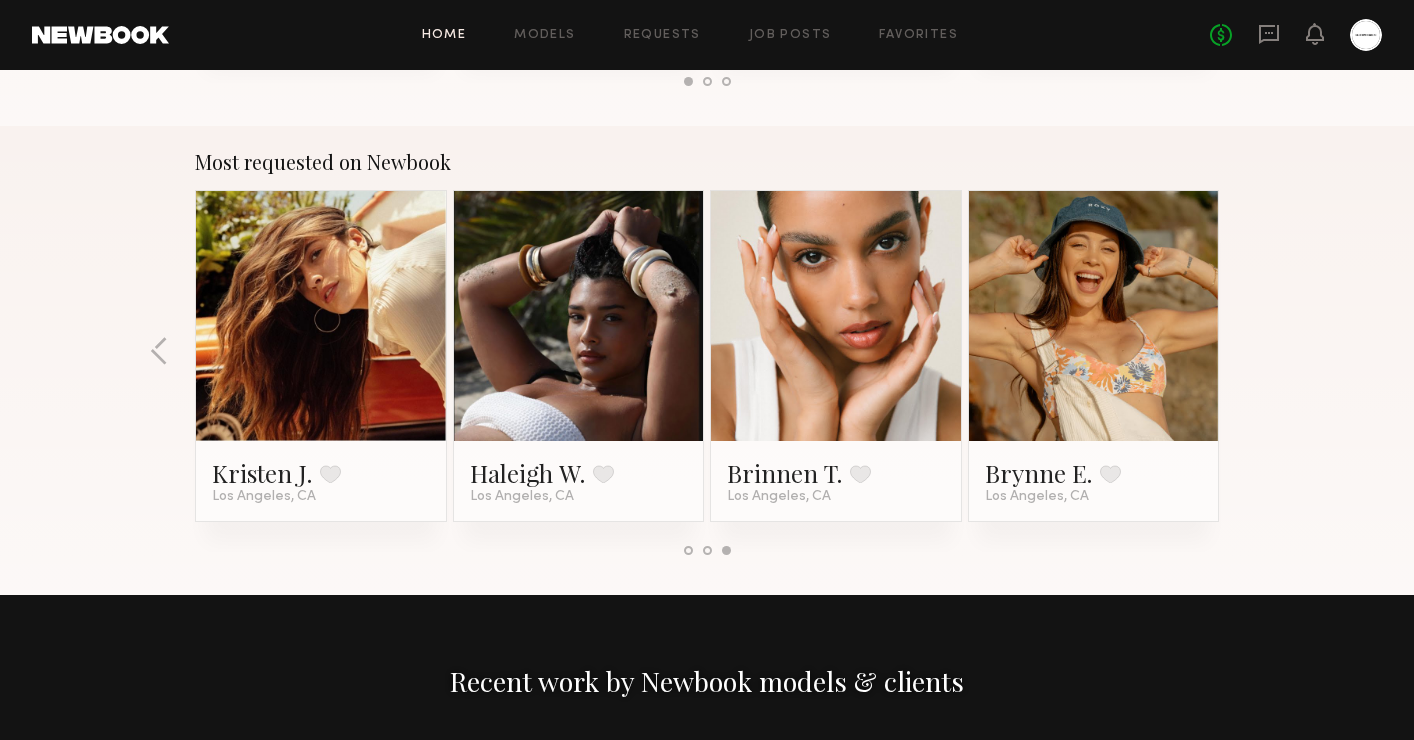 click on "Most requested on Newbook [LAST] W. Favorite [CITY], [STATE] [FIRST] M. Favorite [CITY], [STATE] [FIRST] S. Favorite [CITY], [STATE] [FIRST] L. Favorite [CITY], [STATE] [FIRST] B. Favorite [CITY], [STATE] [FIRST] G. Favorite [CITY], [STATE] [FIRST] M. Favorite [CITY], [STATE] [FIRST] B. Favorite [CITY], [STATE] [FIRST] J. Favorite [CITY], [STATE] [FIRST] W. Favorite [CITY], [STATE] [FIRST] T. Favorite [CITY], [STATE] [FIRST] E. Favorite [CITY], [STATE]" 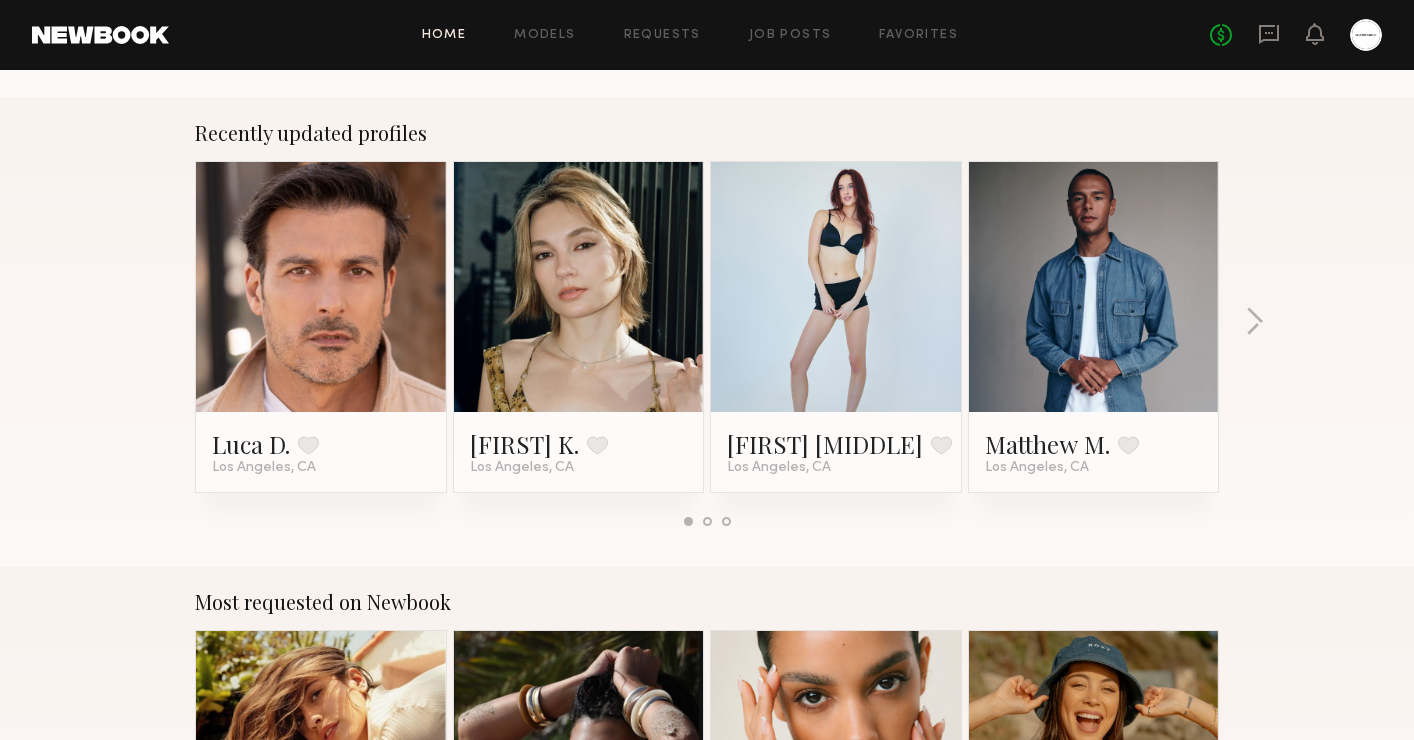 scroll, scrollTop: 1218, scrollLeft: 0, axis: vertical 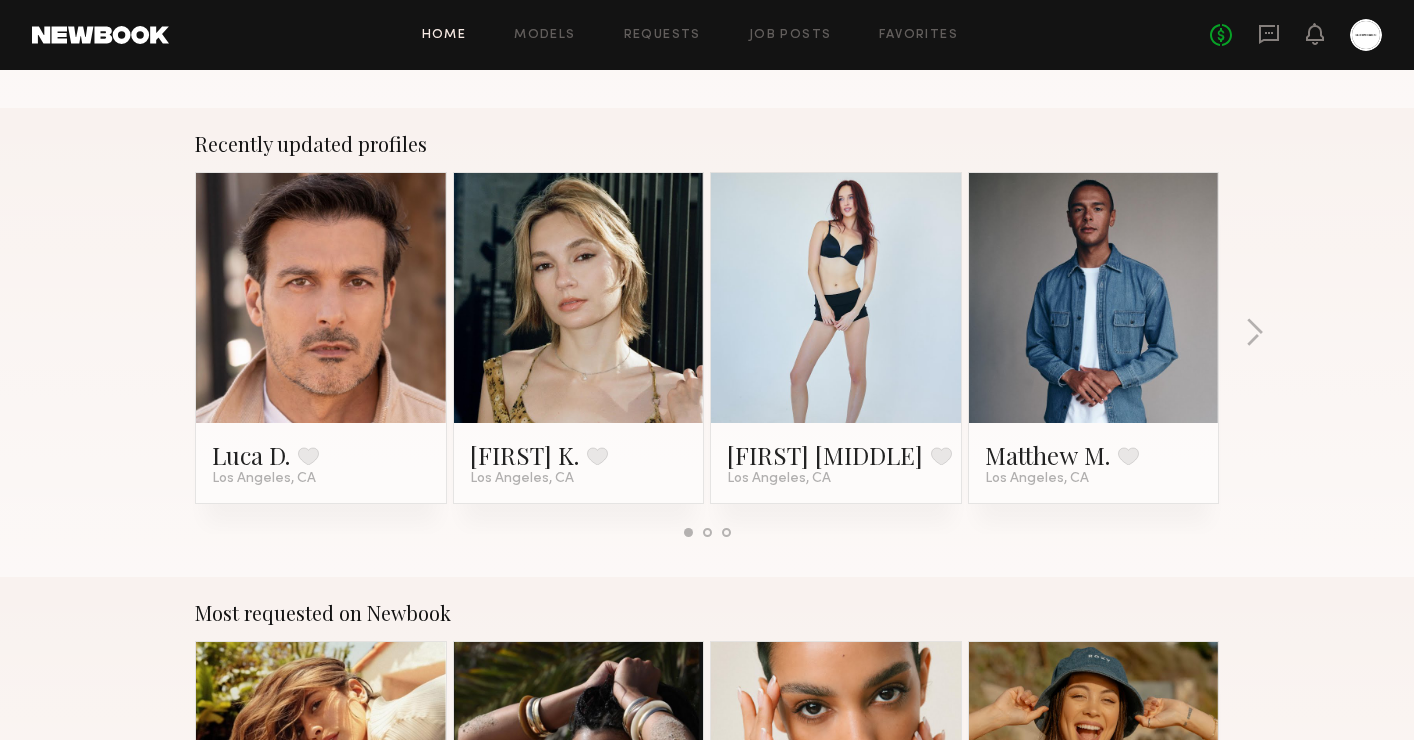 click on "Recently updated profiles [FIRST] D. Favorite [CITY], [STATE] [FIRST] K. Favorite [CITY], [STATE] [FIRST] C. Favorite [CITY], [STATE] [FIRST] M. Favorite [CITY], [STATE]" 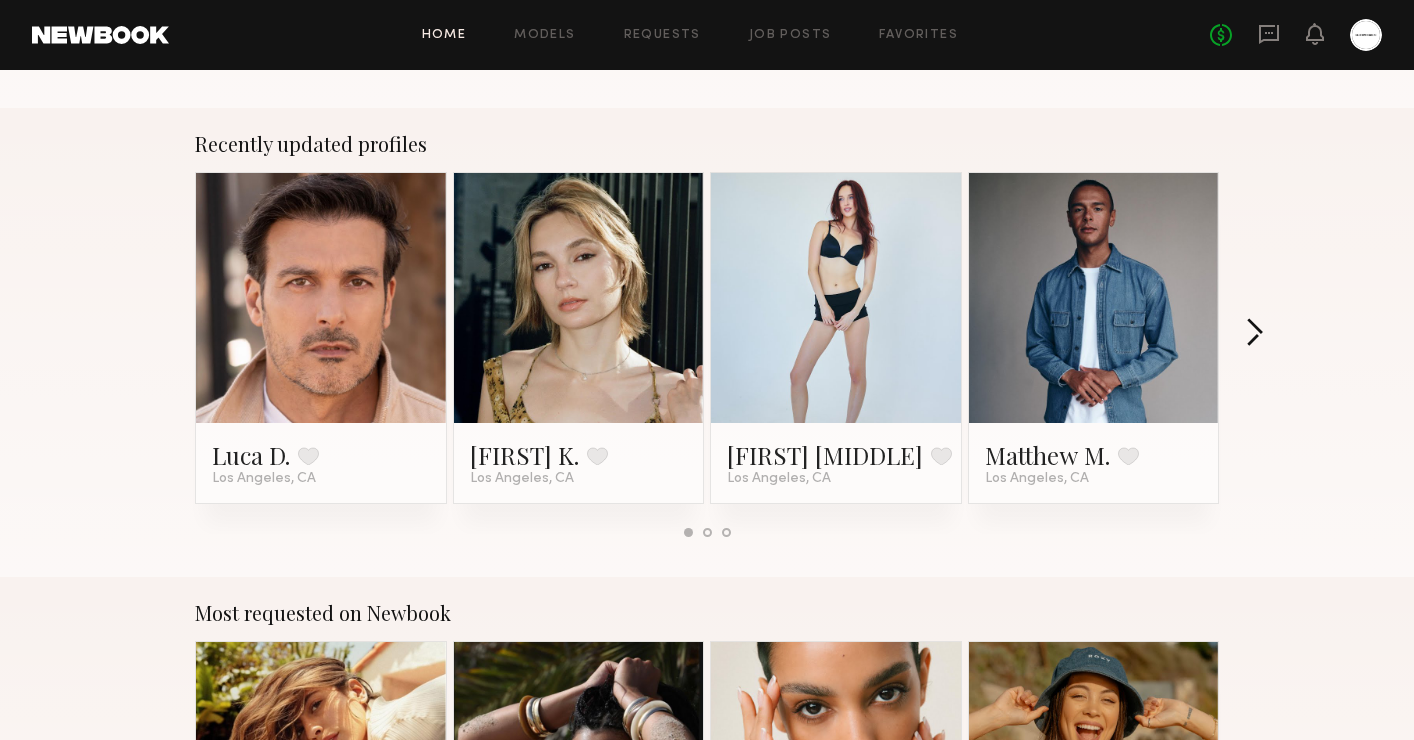 click 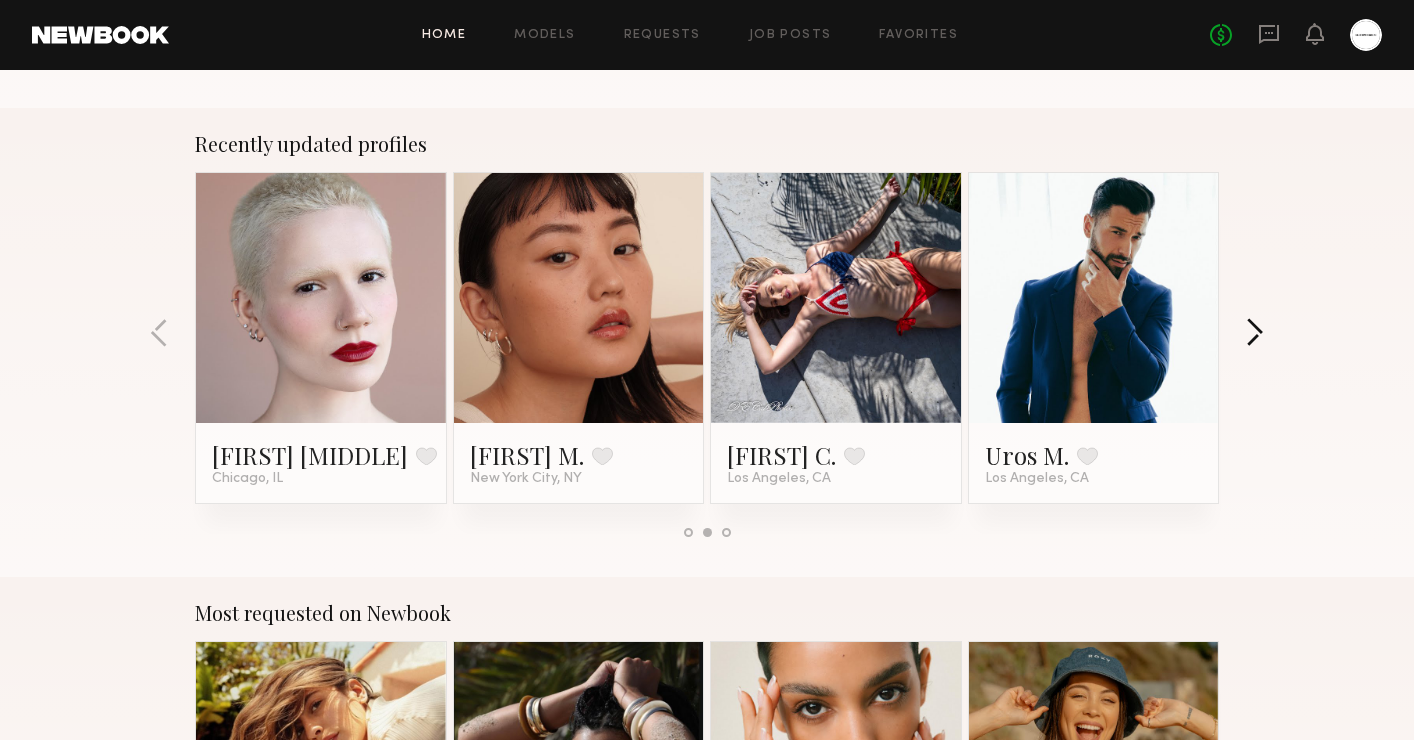 click 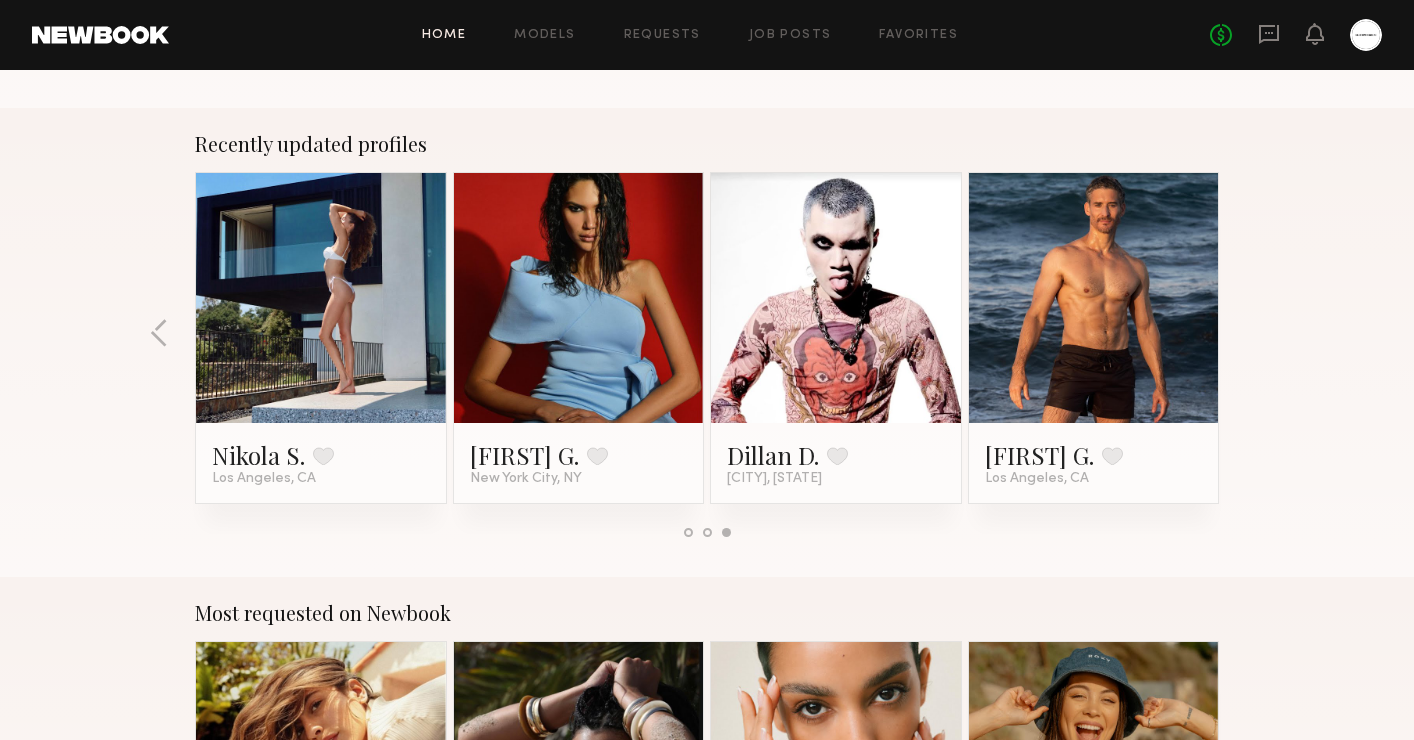 click on "Recently updated profiles [FIRST] D. Favorite [CITY], [STATE] [FIRST] K. Favorite [CITY], [STATE] [FIRST] C. Favorite [CITY], [STATE] [FIRST] M. Favorite [CITY], [STATE] [FIRST] N. Favorite [CITY], [STATE] [FIRST] M. Favorite [CITY], [STATE] [FIRST] C. Favorite [CITY], [STATE] [FIRST] M. Favorite [CITY], [STATE] [FIRST] S. Favorite [CITY], [STATE] [FIRST] G. Favorite [CITY], [STATE] [FIRST] D. Favorite [CITY], [STATE] [FIRST] G. Favorite [CITY], [STATE]" 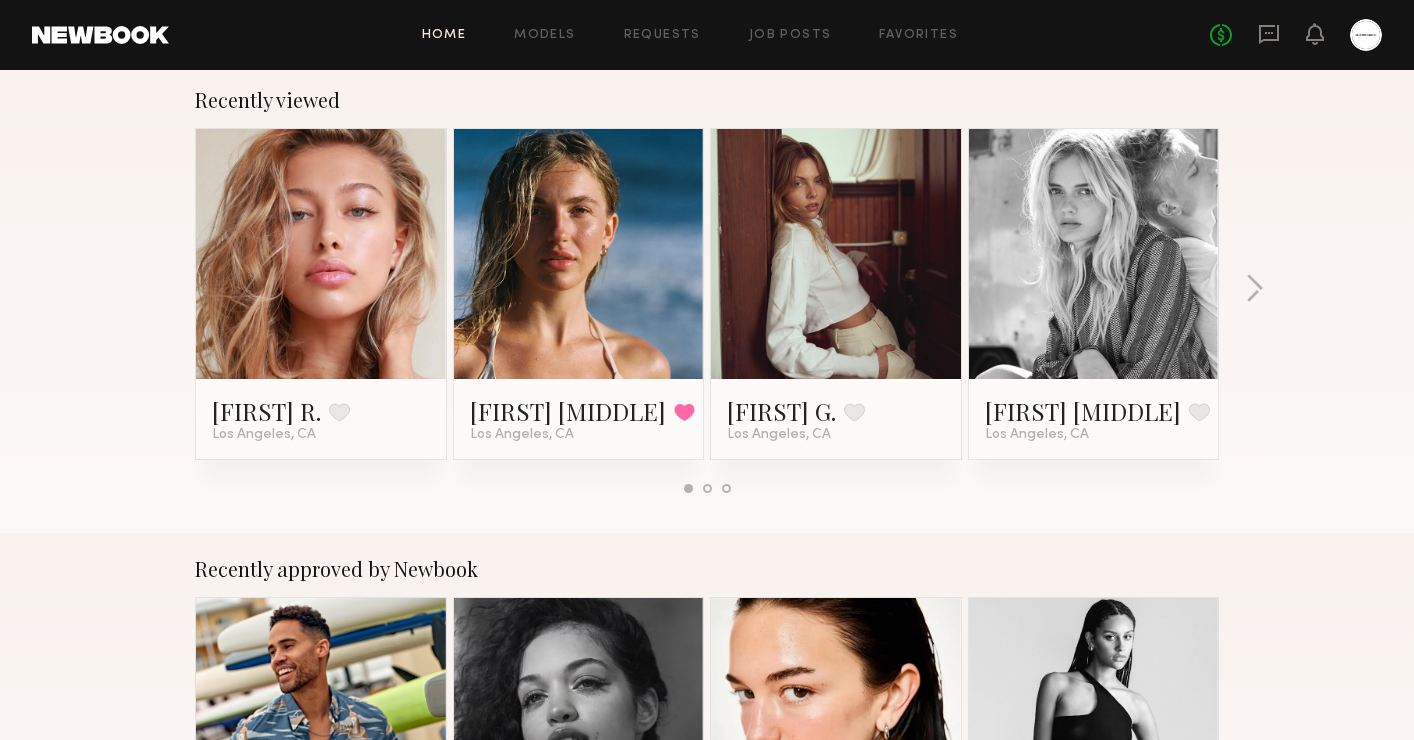 scroll, scrollTop: 0, scrollLeft: 0, axis: both 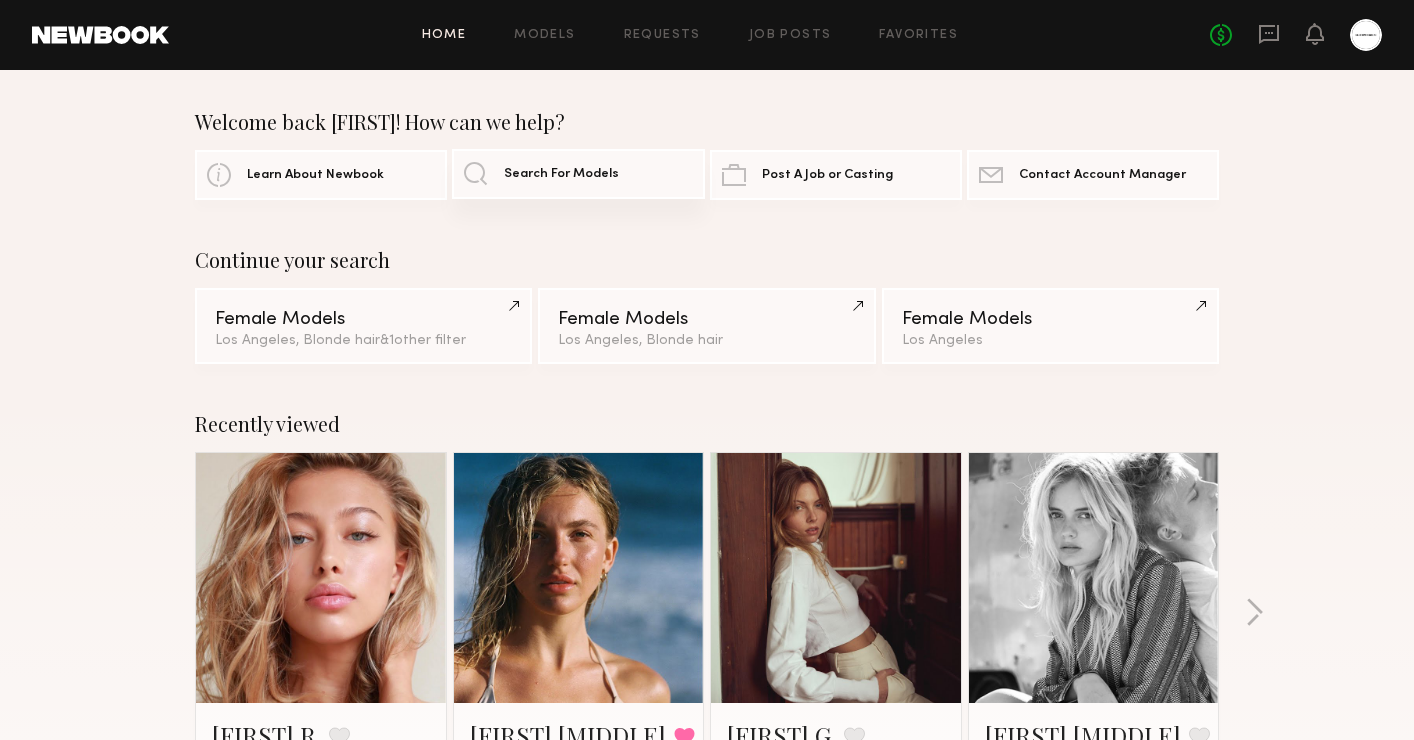 click on "Search For Models" 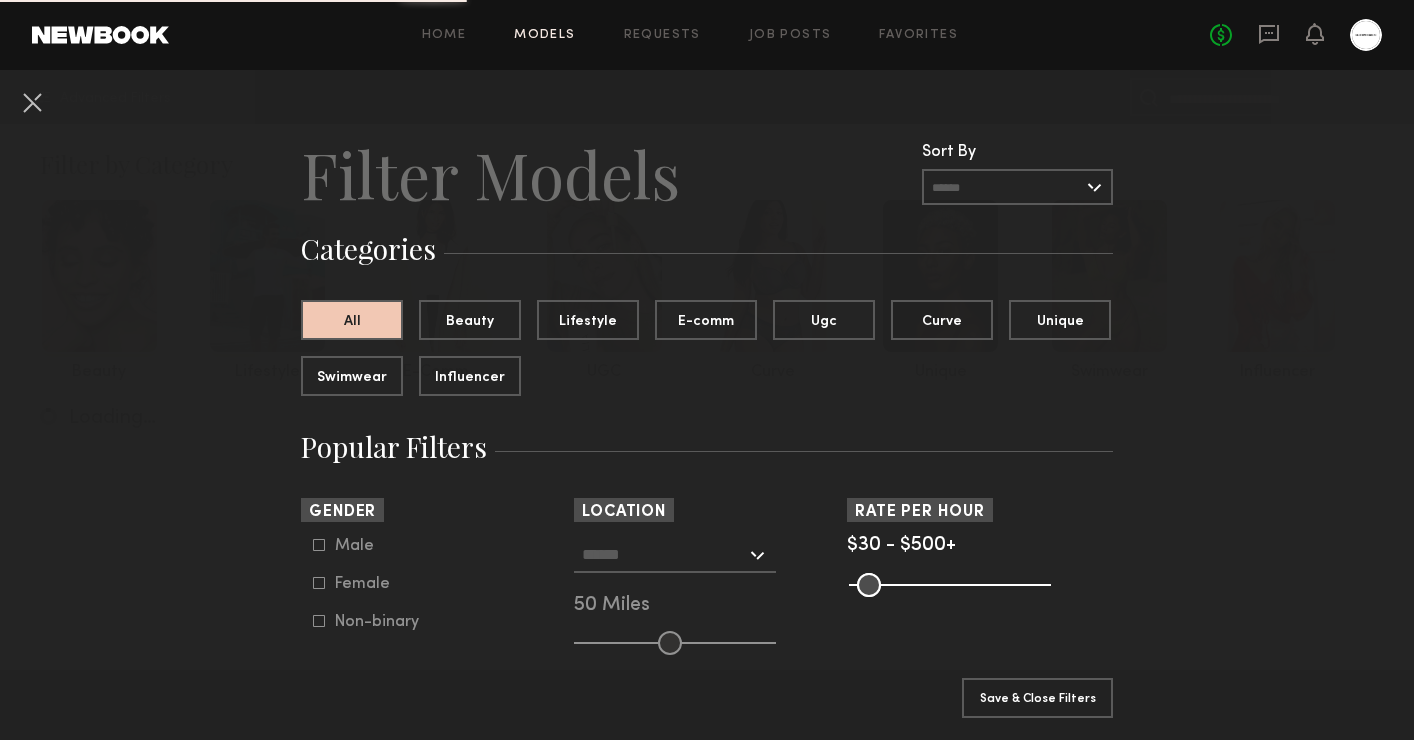 click 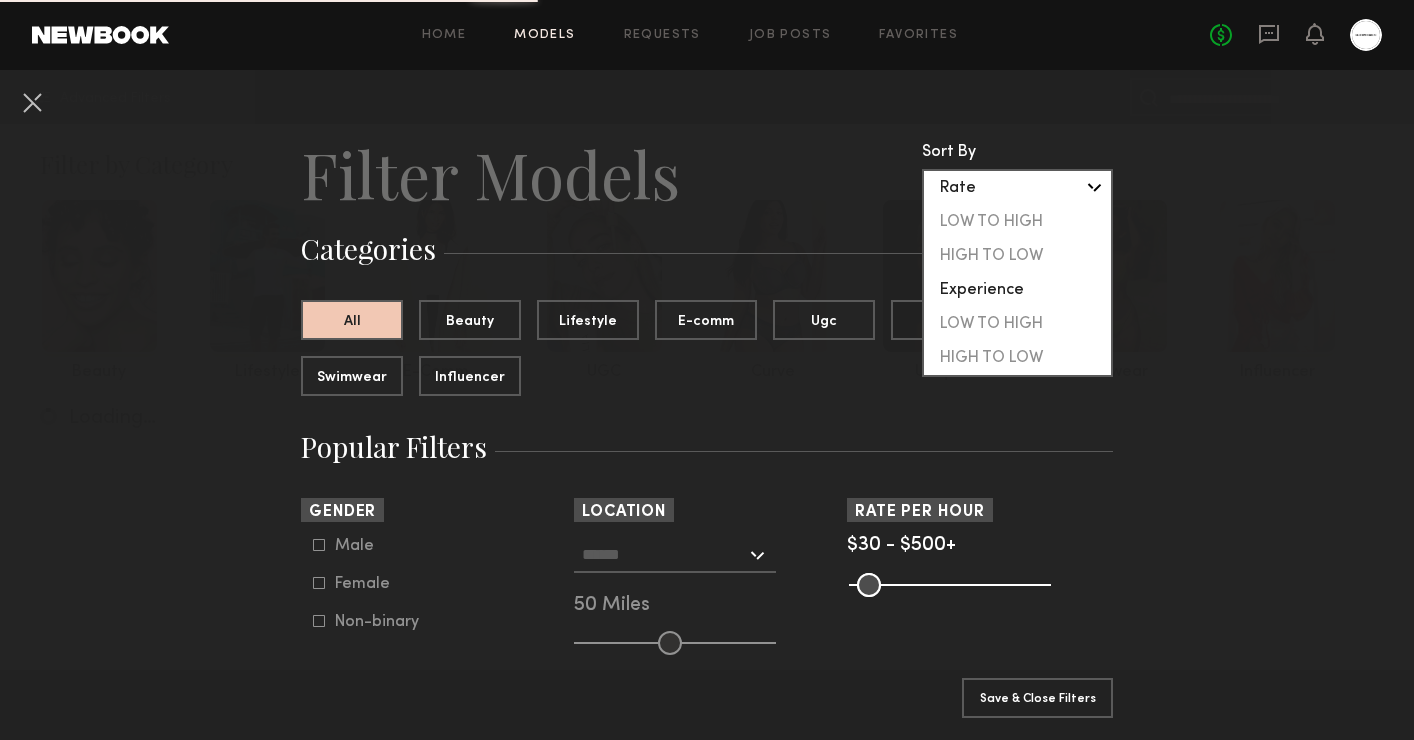 click on "Rate" 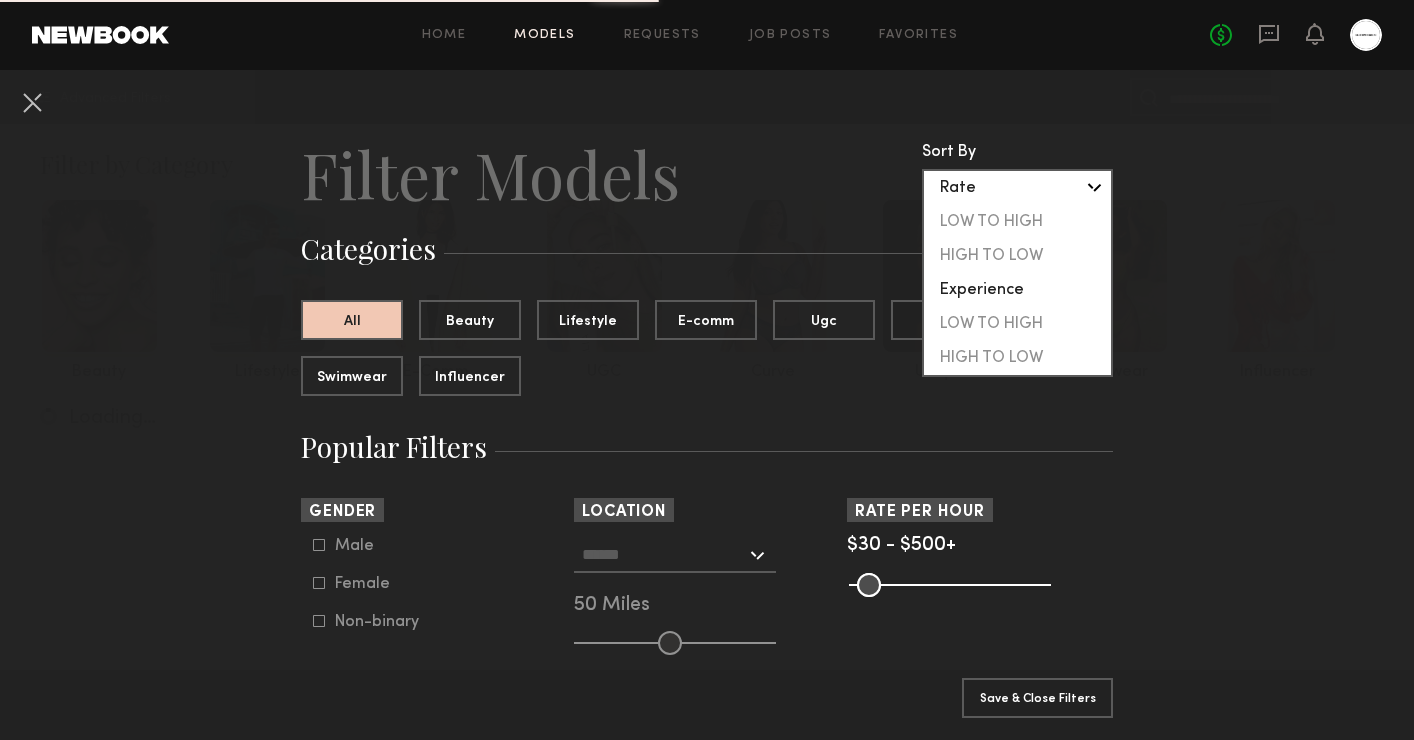 click on "Female" 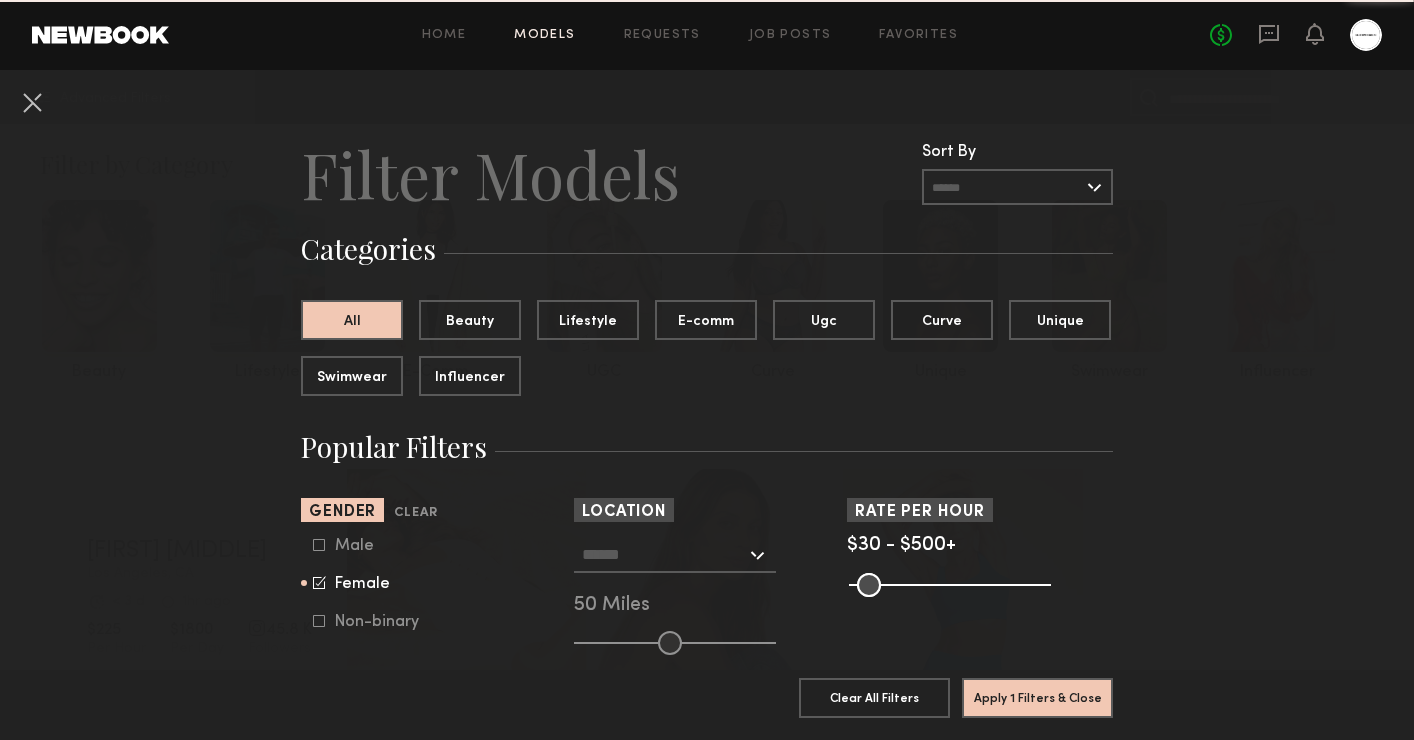 click on "[CITY], [STATE] [CITY], [STATE] [CITY], [STATE] [CITY], [STATE] 50 Miles" 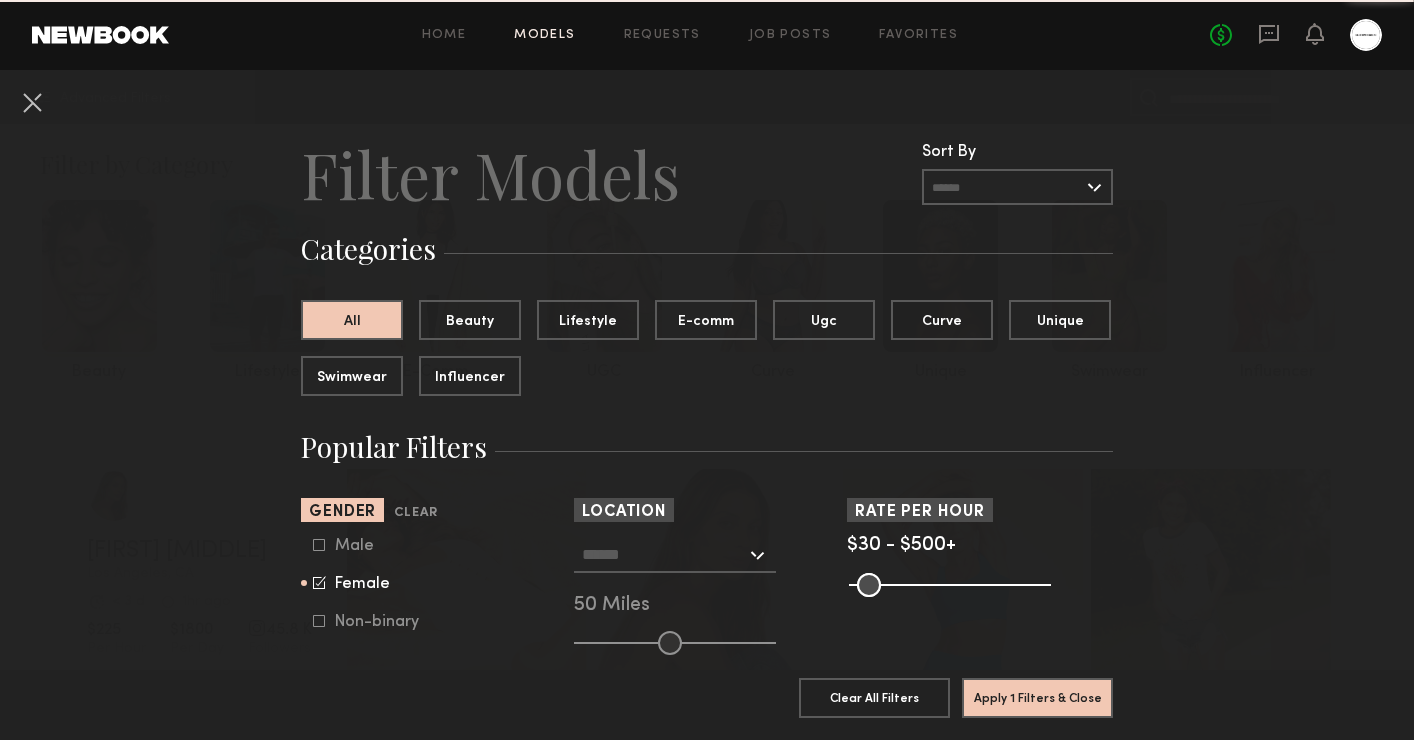 click 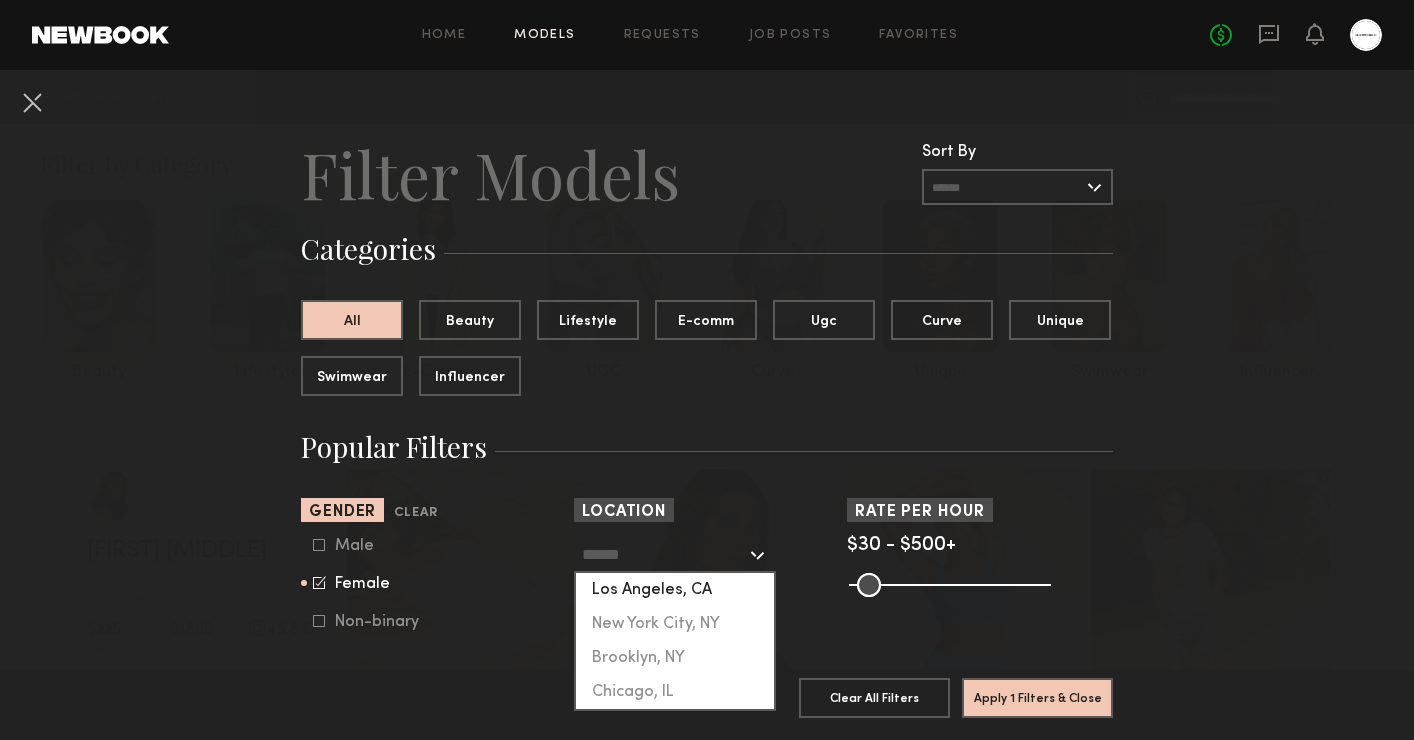 click on "Los Angeles, CA" 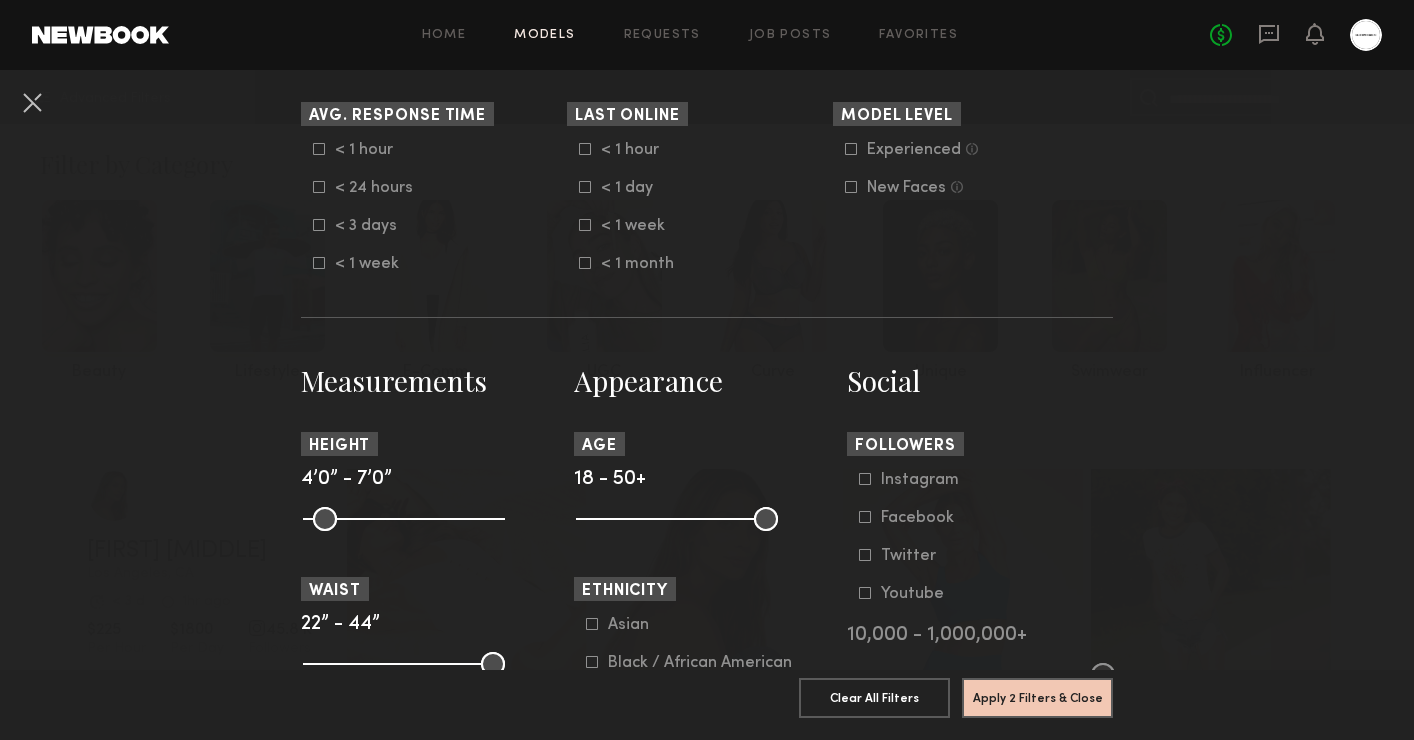 scroll, scrollTop: 587, scrollLeft: 0, axis: vertical 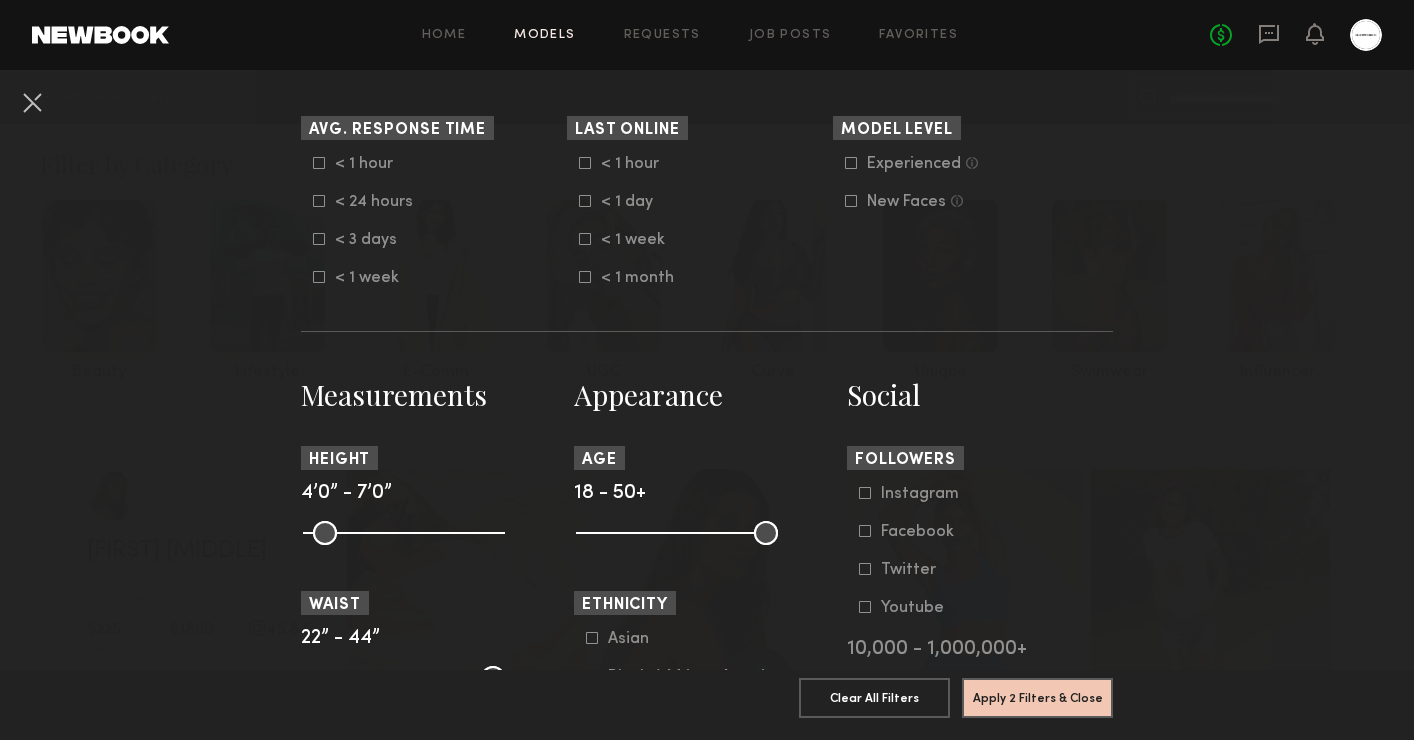 click on "Model Level  Experienced  Talent we’ve deemed to have ample paid, professional modeling experience  New Faces  Talent we’ve deemed to be in the early stages of their professional careers" 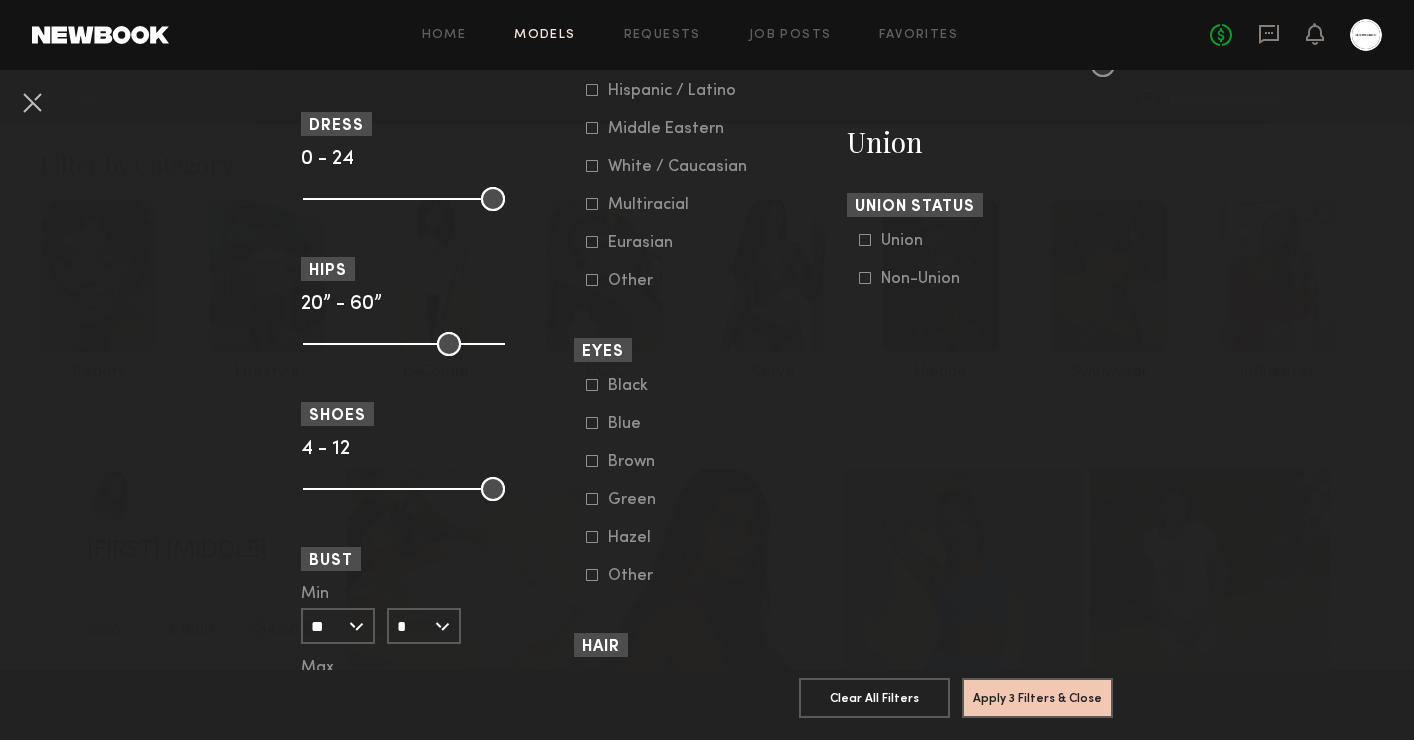 scroll, scrollTop: 1535, scrollLeft: 0, axis: vertical 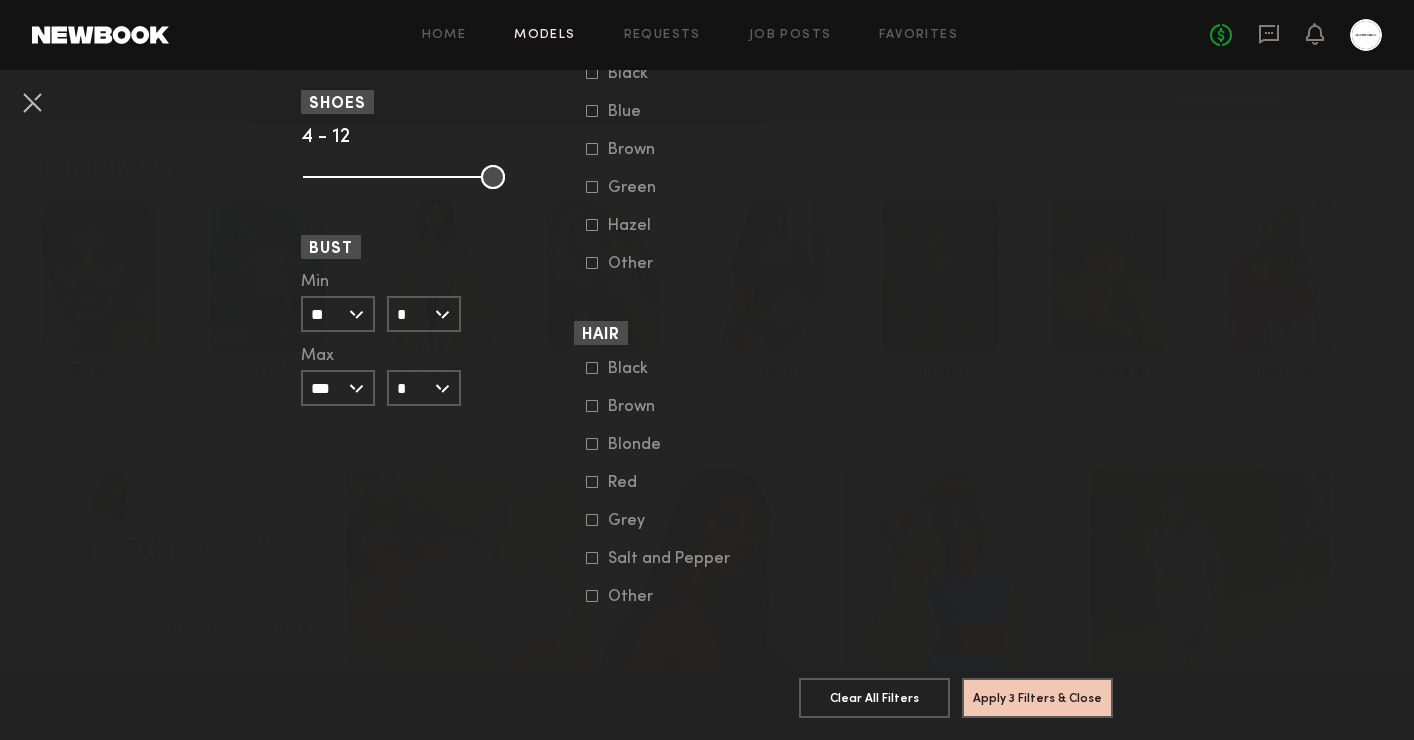 click on "Blonde" 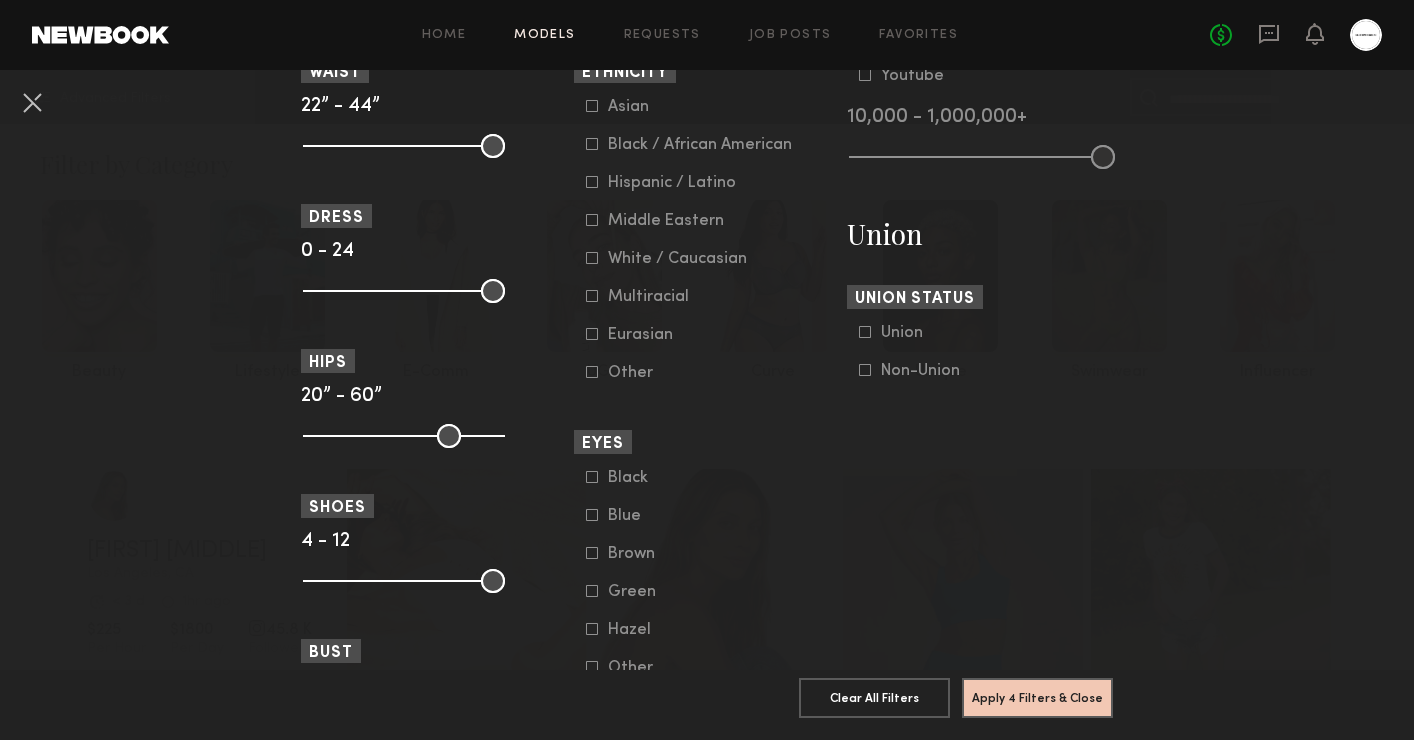 scroll, scrollTop: 985, scrollLeft: 0, axis: vertical 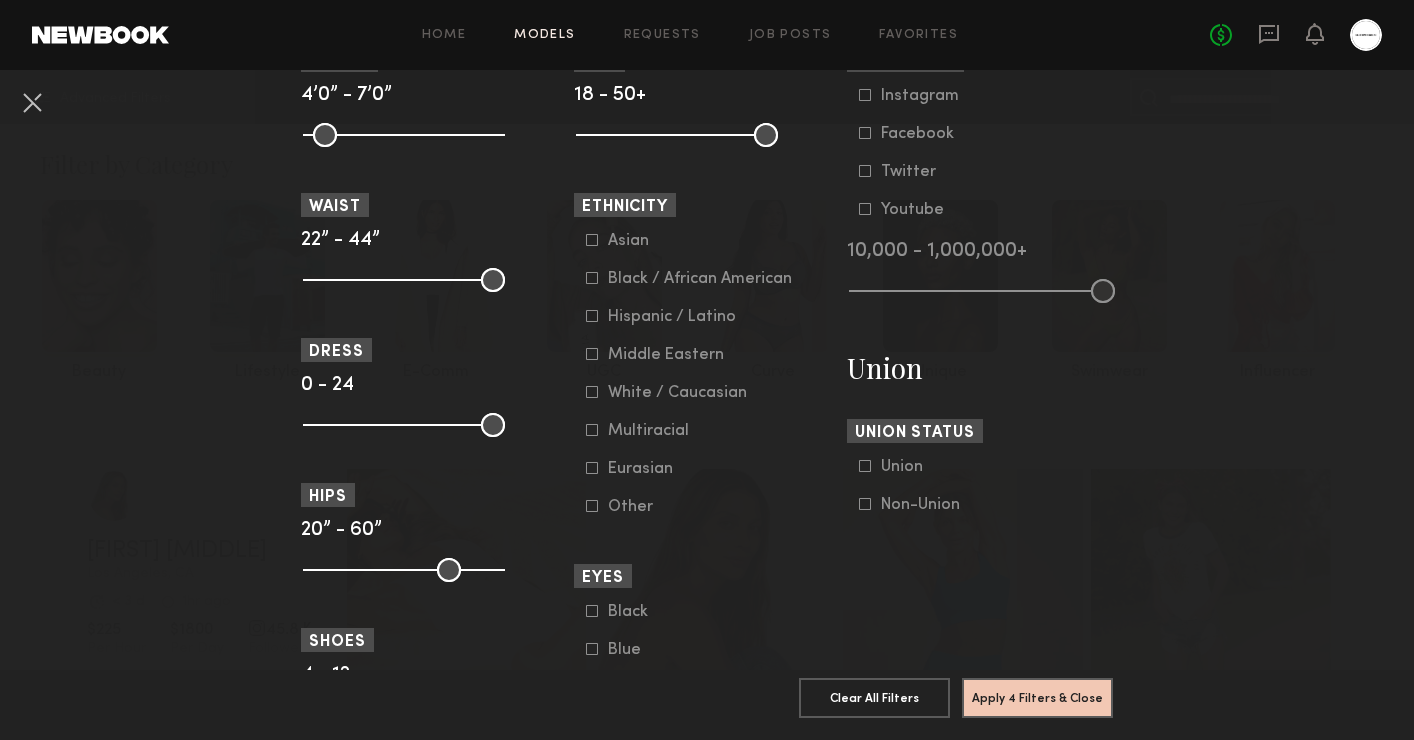 click on "Asian   Black / African American   Hispanic / Latino   Middle Eastern   White / Caucasian   Multiracial   Eurasian   Other" 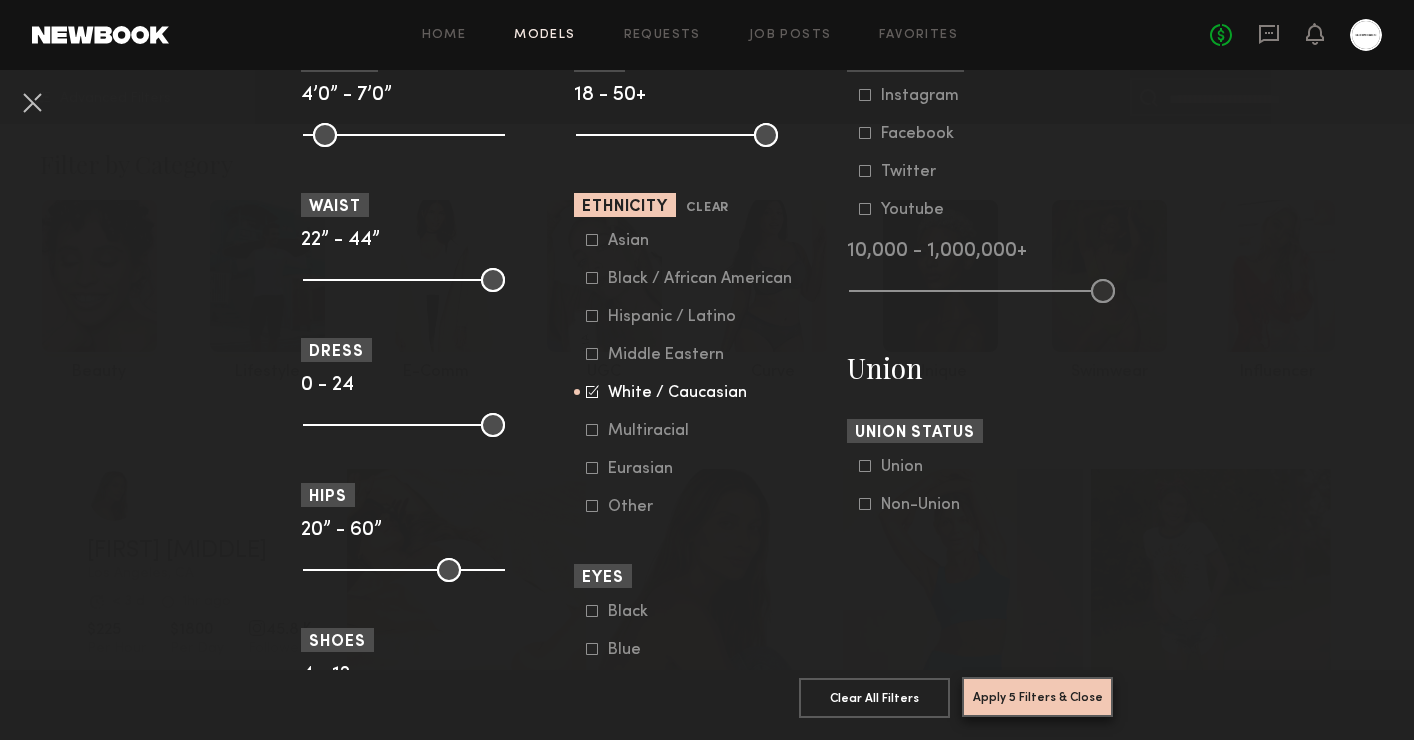 click on "Apply 5 Filters & Close" 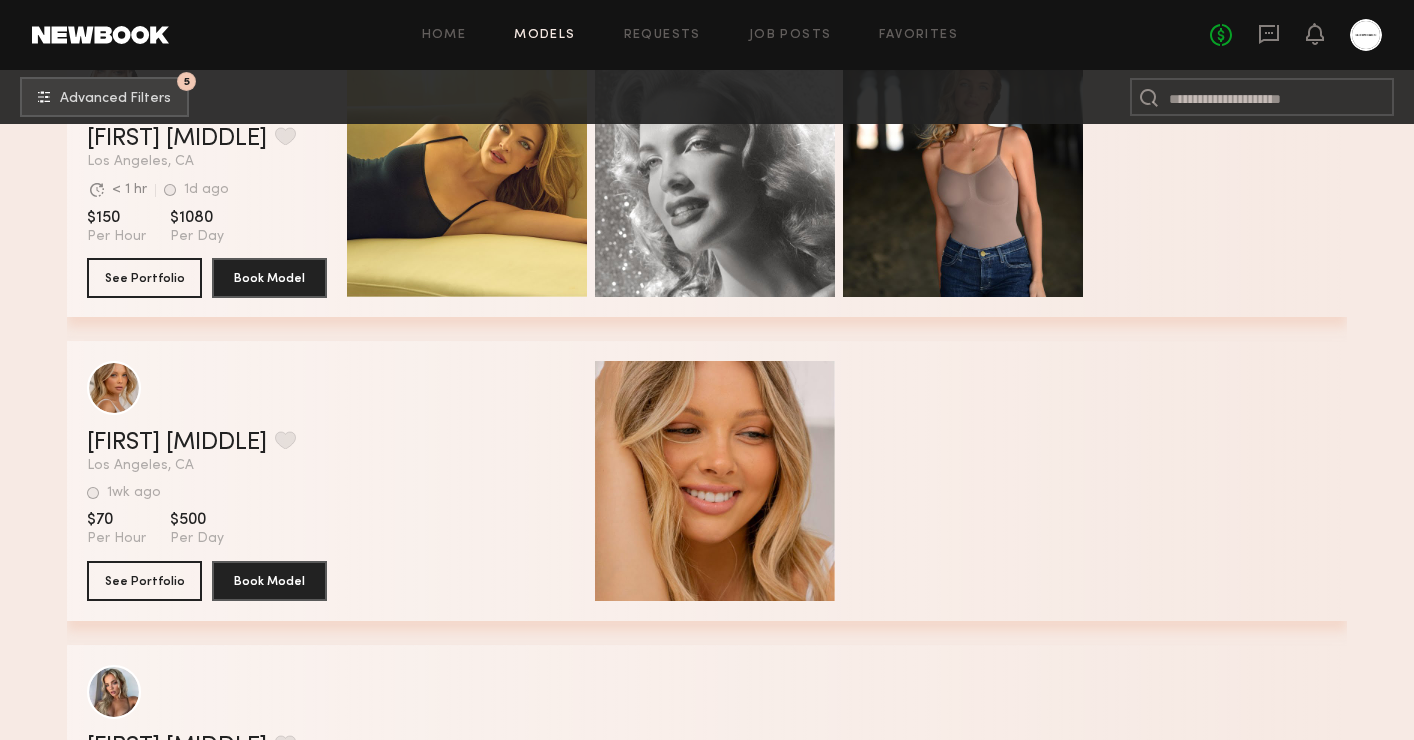 scroll, scrollTop: 1038, scrollLeft: 0, axis: vertical 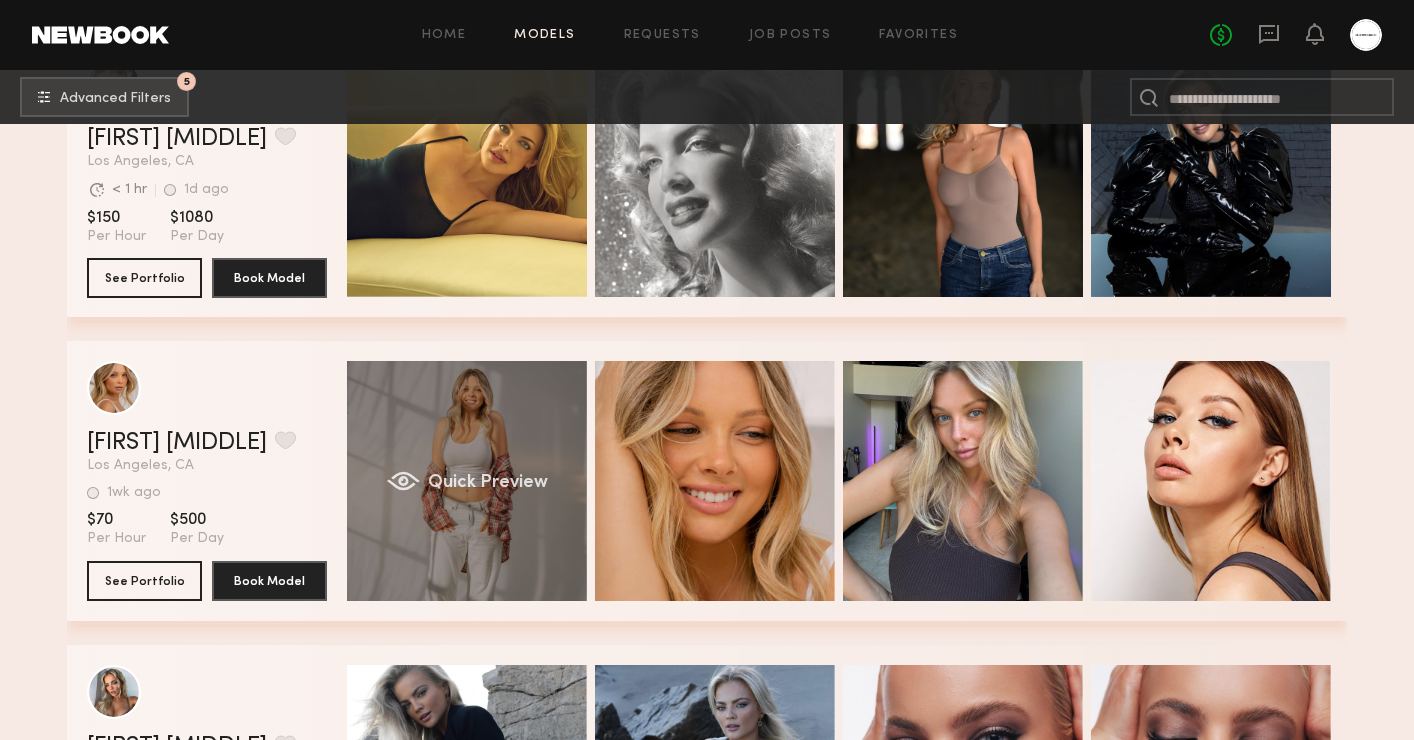 click on "Quick Preview" 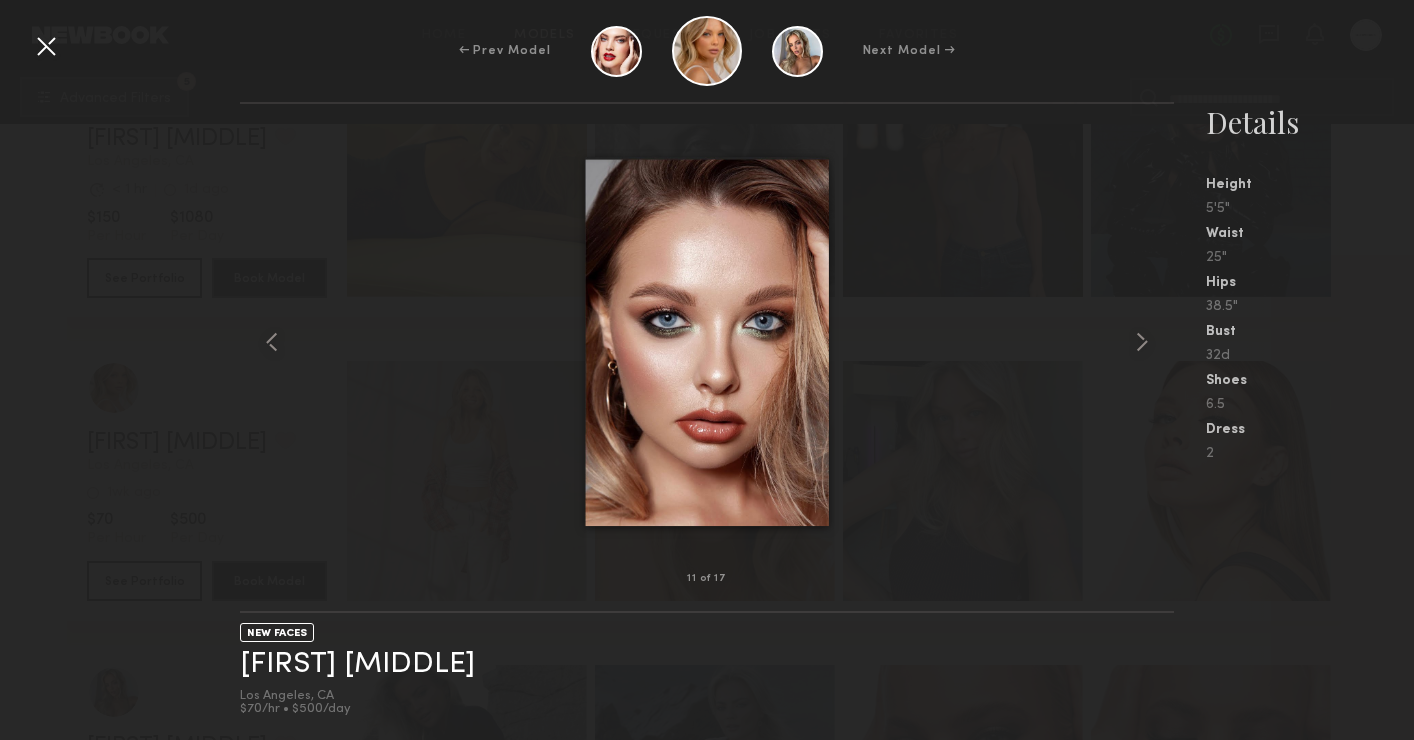 click at bounding box center [46, 46] 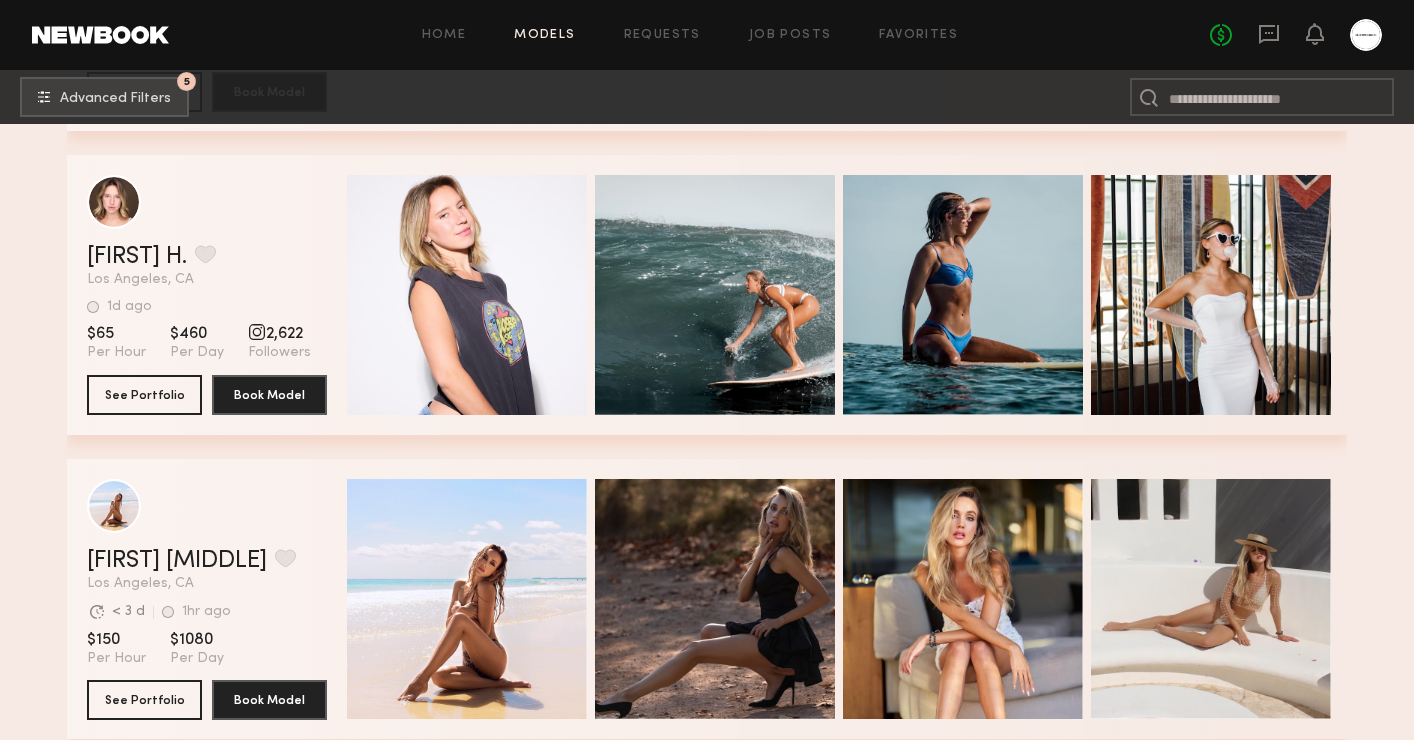 scroll, scrollTop: 5165, scrollLeft: 0, axis: vertical 